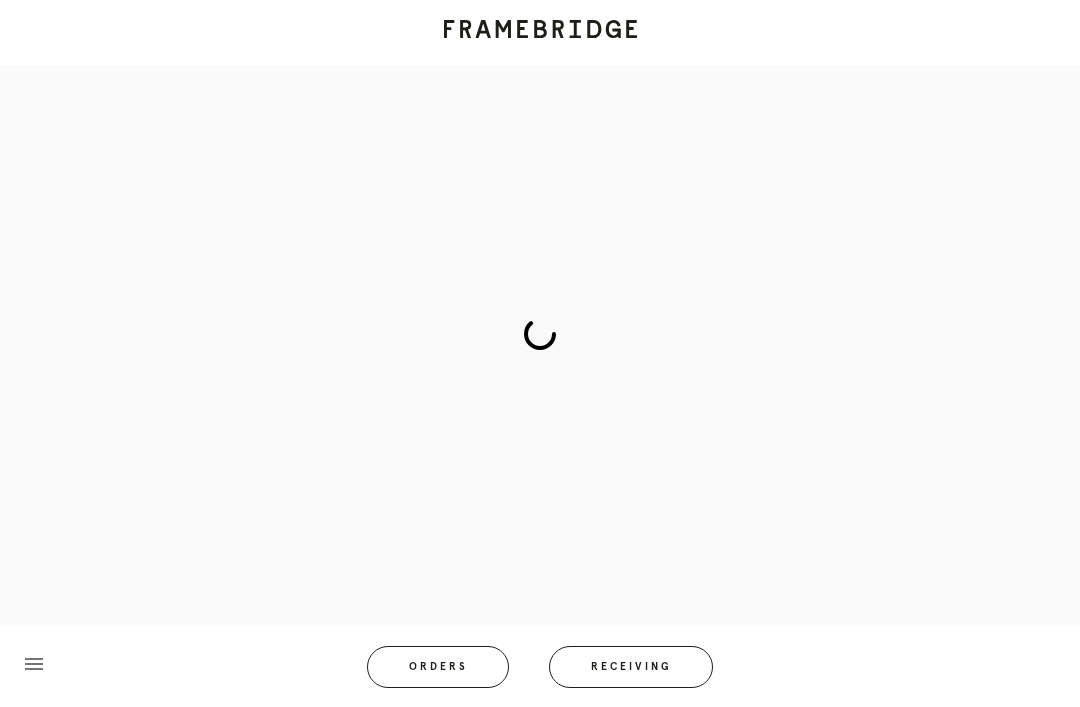 scroll, scrollTop: 83, scrollLeft: 0, axis: vertical 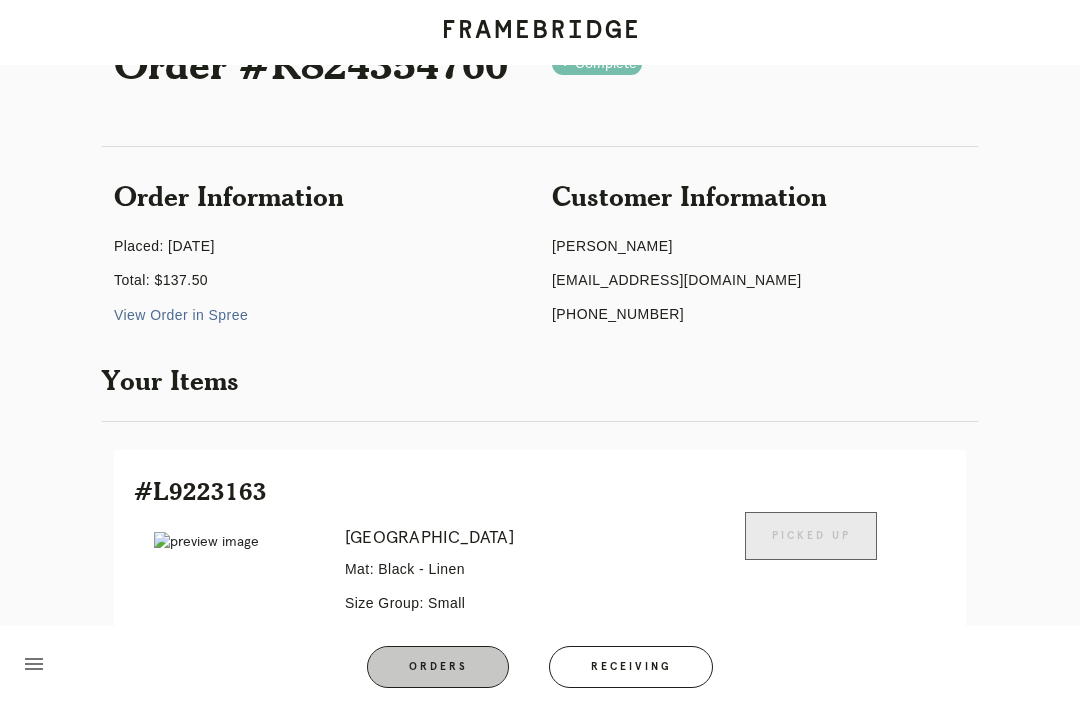 click on "Orders" at bounding box center [438, 667] 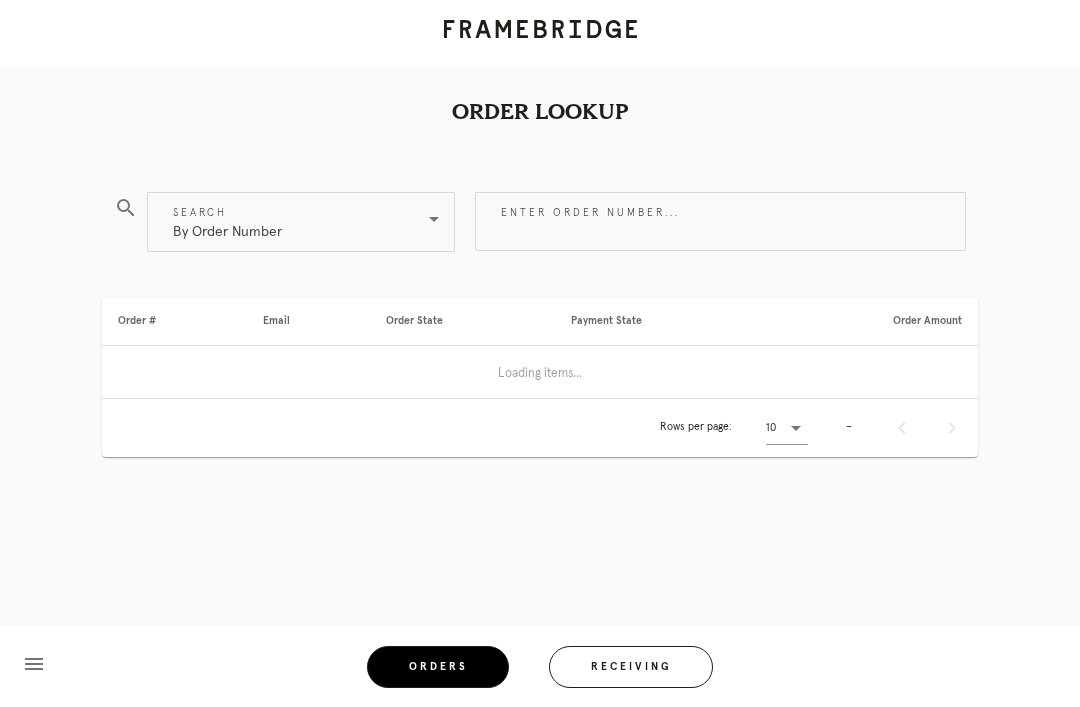 scroll, scrollTop: 64, scrollLeft: 0, axis: vertical 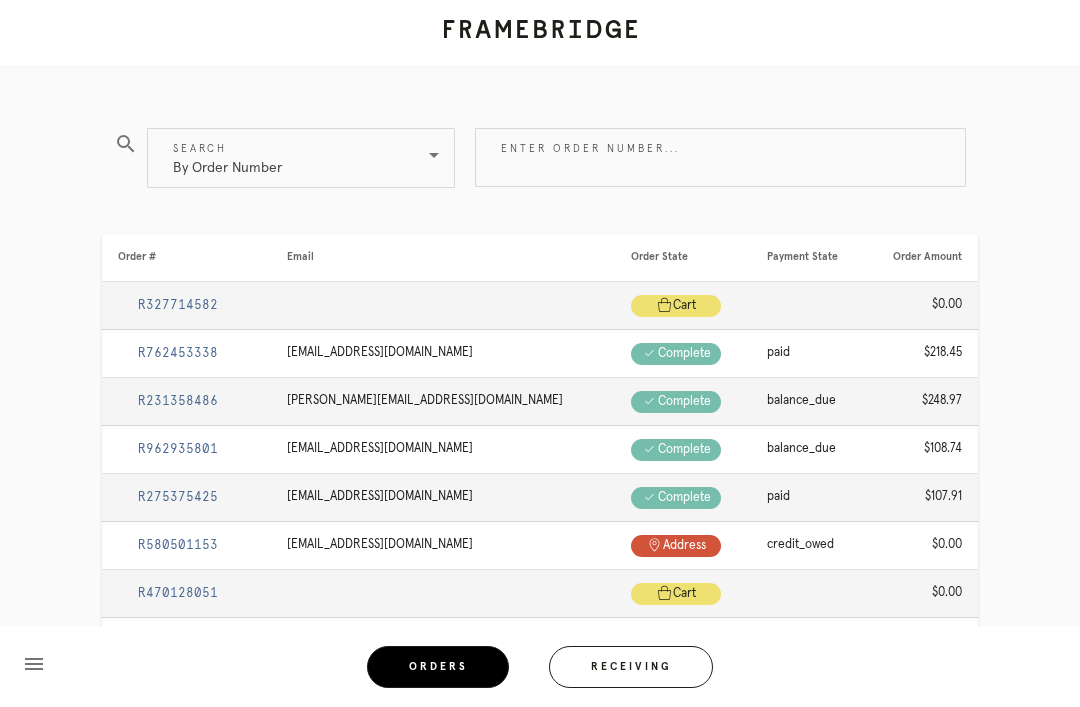 click on "Enter order number..." at bounding box center [720, 157] 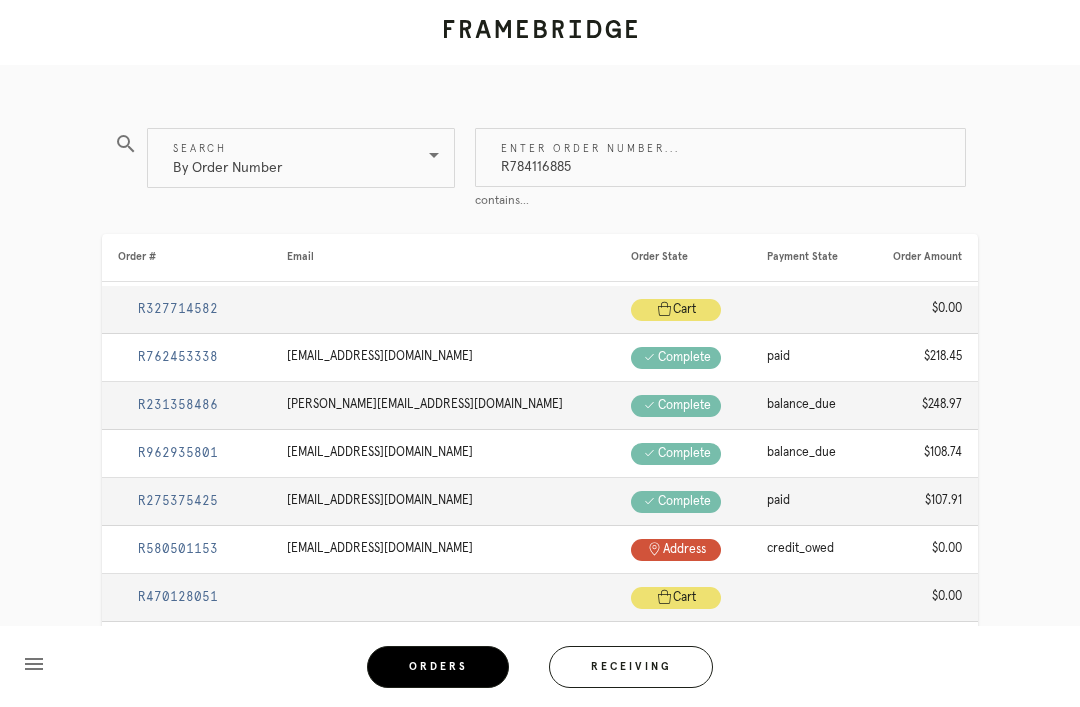 type on "R784116885" 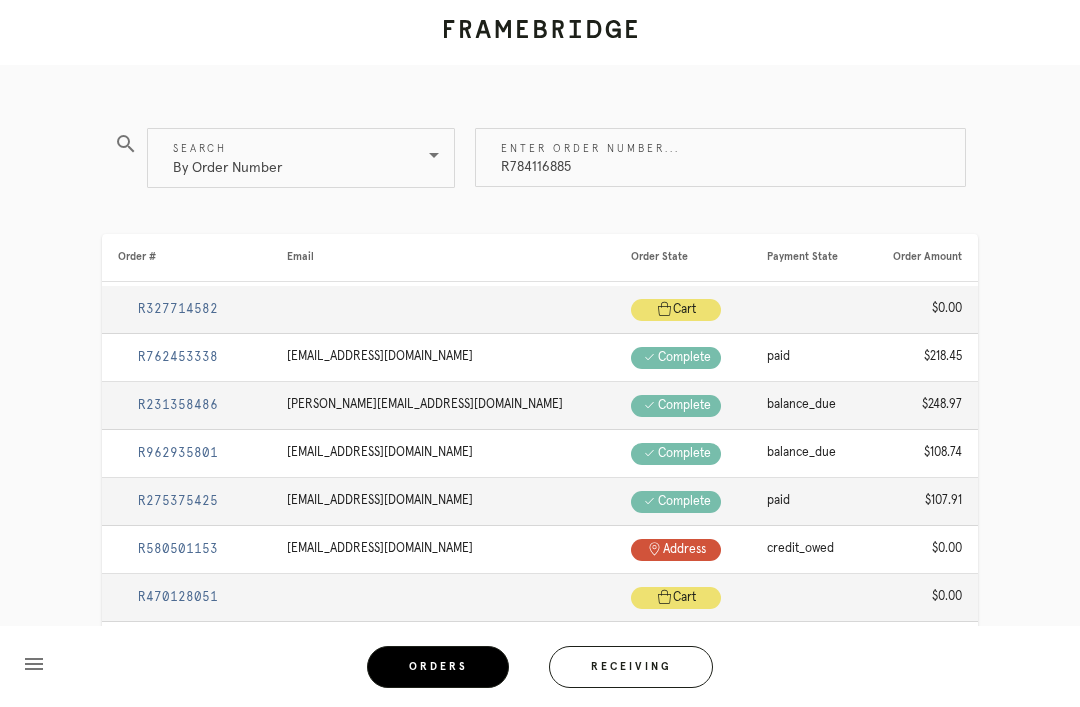 click on "R784116885" at bounding box center [720, 157] 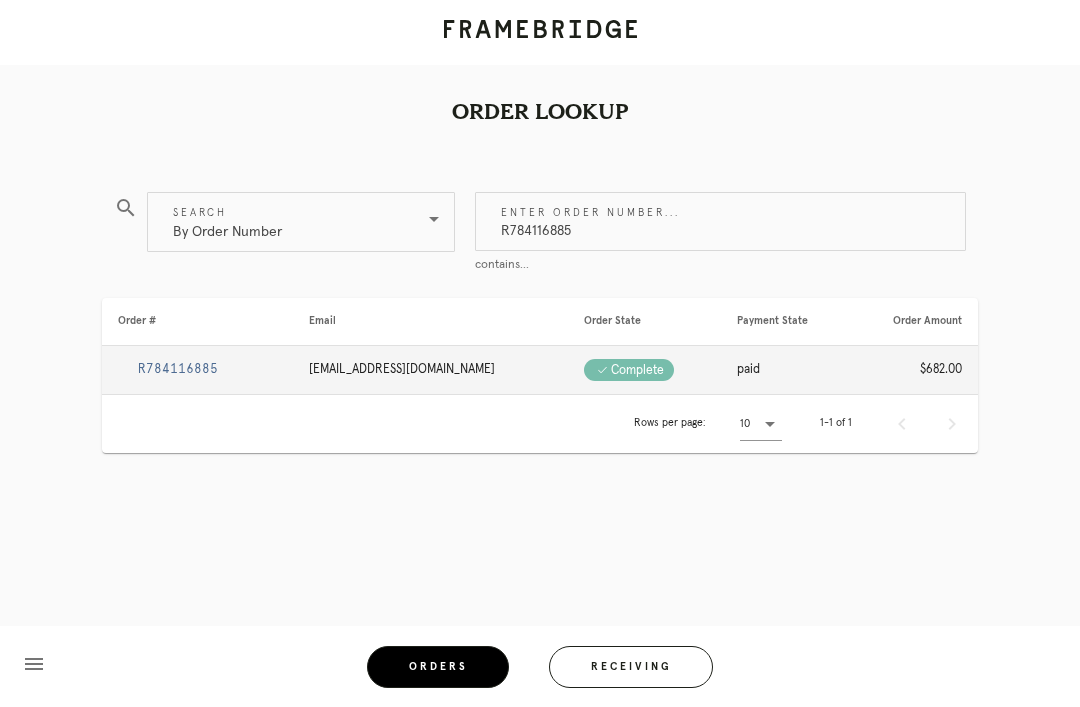 click on "R784116885" at bounding box center (178, 369) 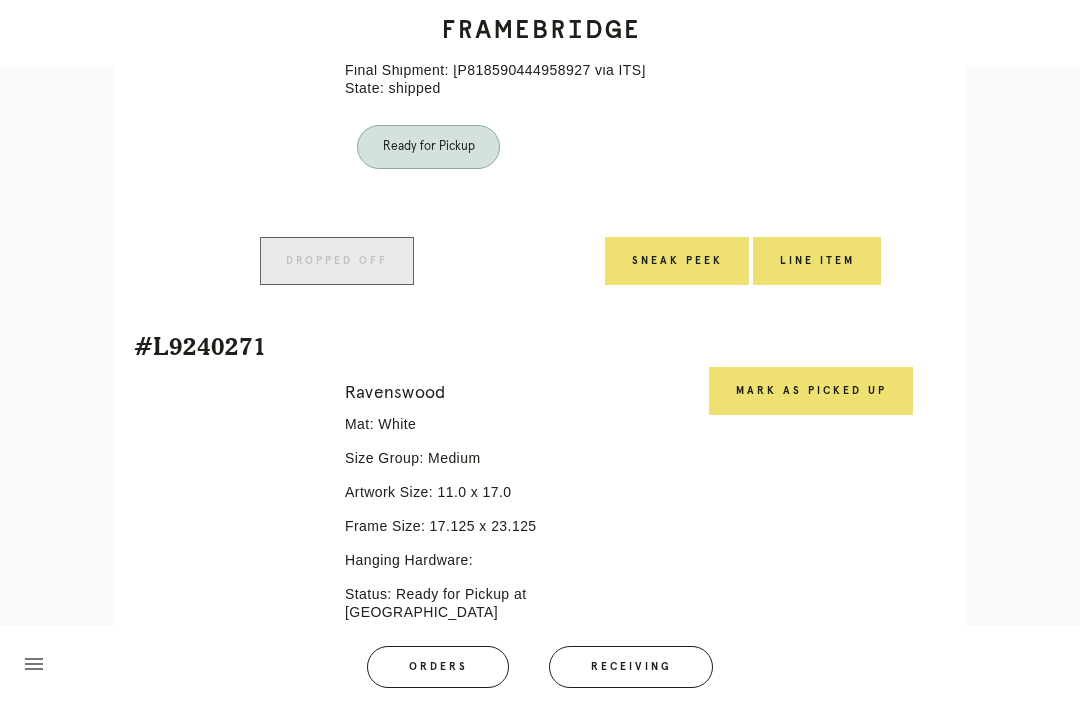 scroll, scrollTop: 815, scrollLeft: 0, axis: vertical 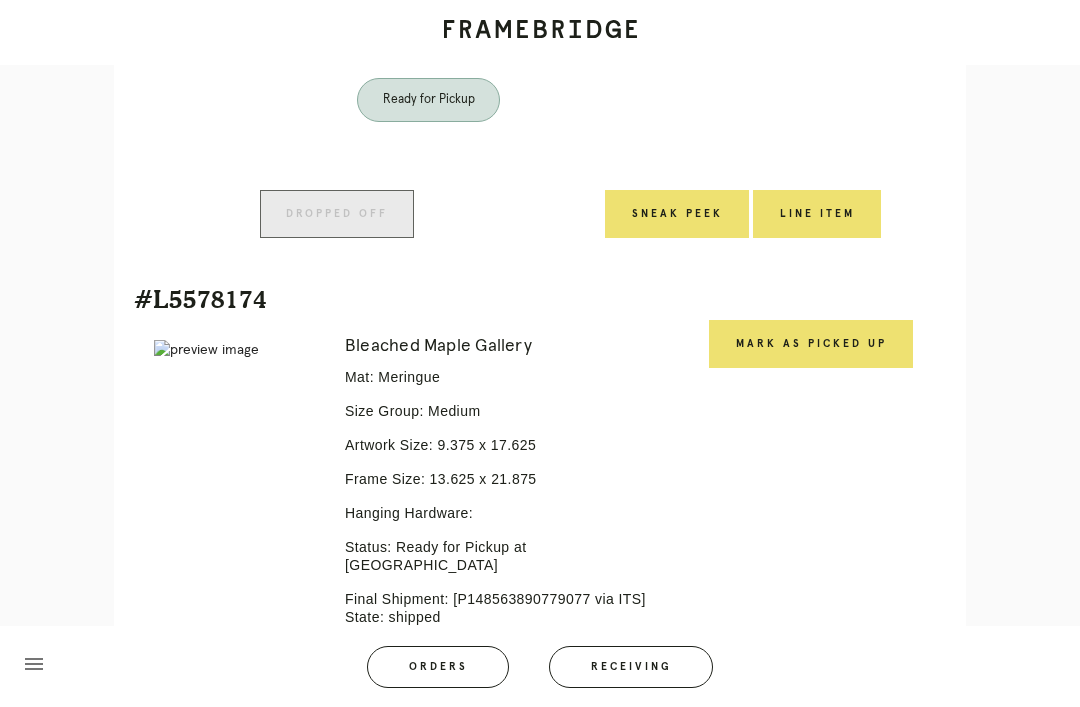 click on "Mark as Picked Up" at bounding box center [811, 344] 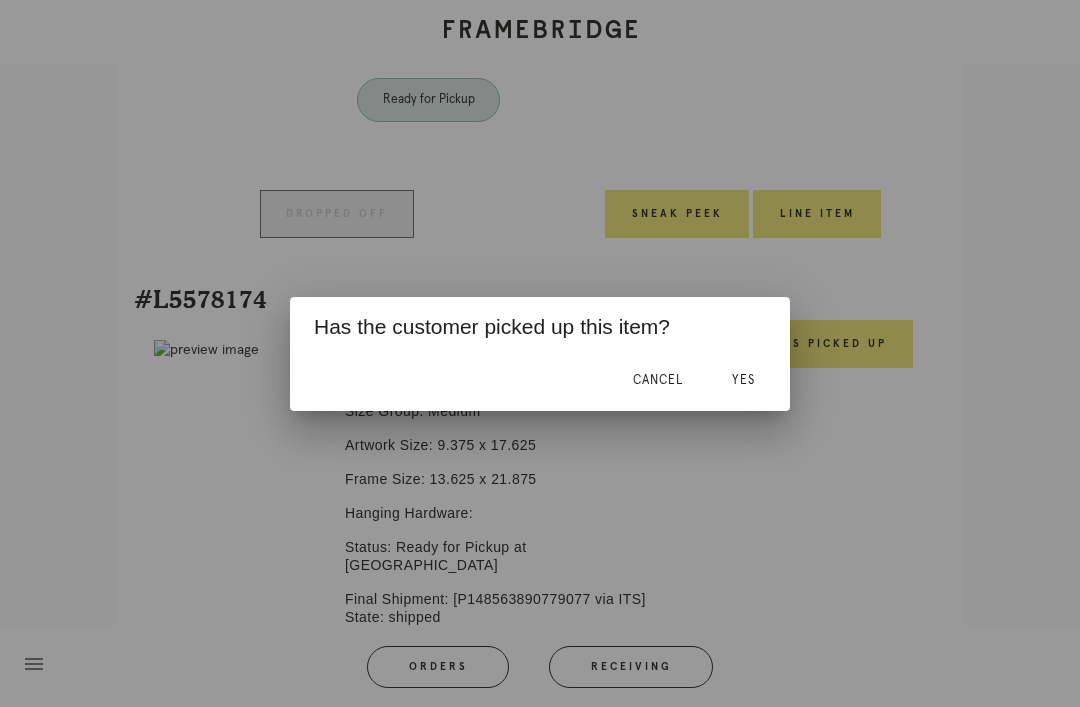 click on "Yes" at bounding box center [743, 380] 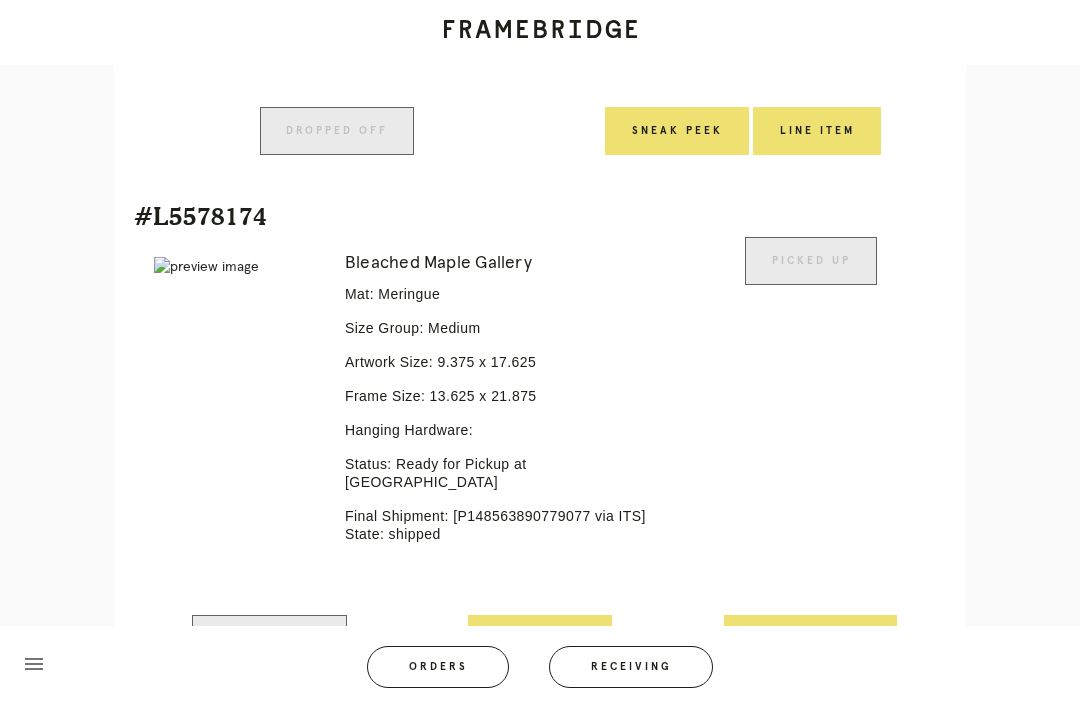 scroll, scrollTop: 1548, scrollLeft: 0, axis: vertical 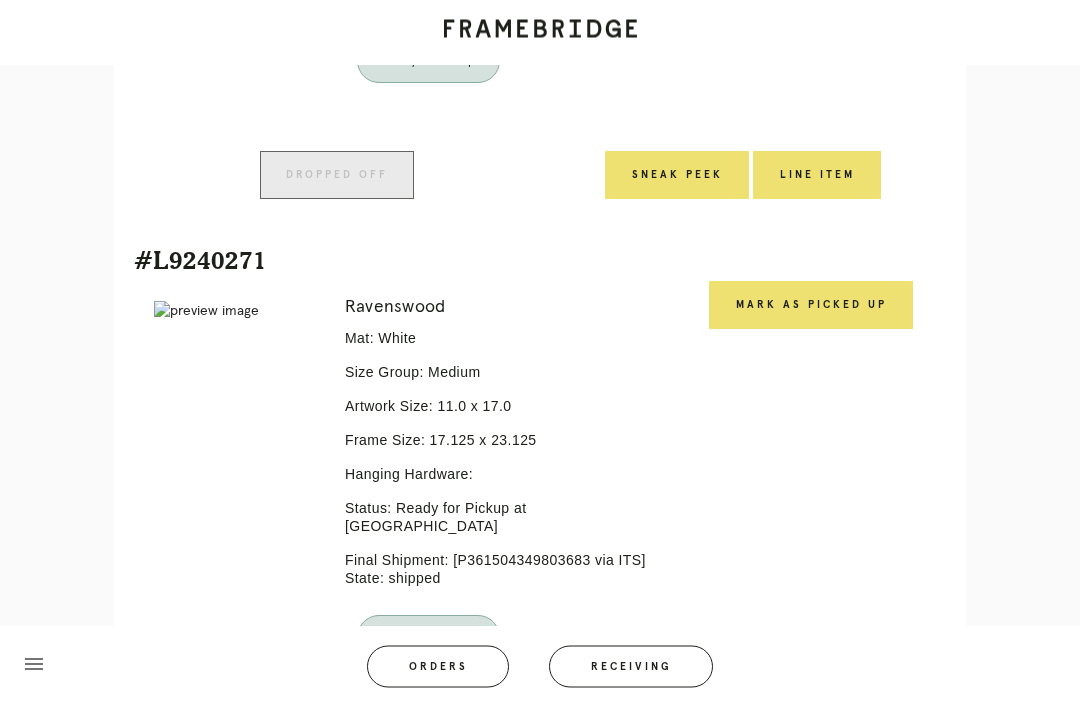 click on "Mark as Picked Up" at bounding box center (811, 306) 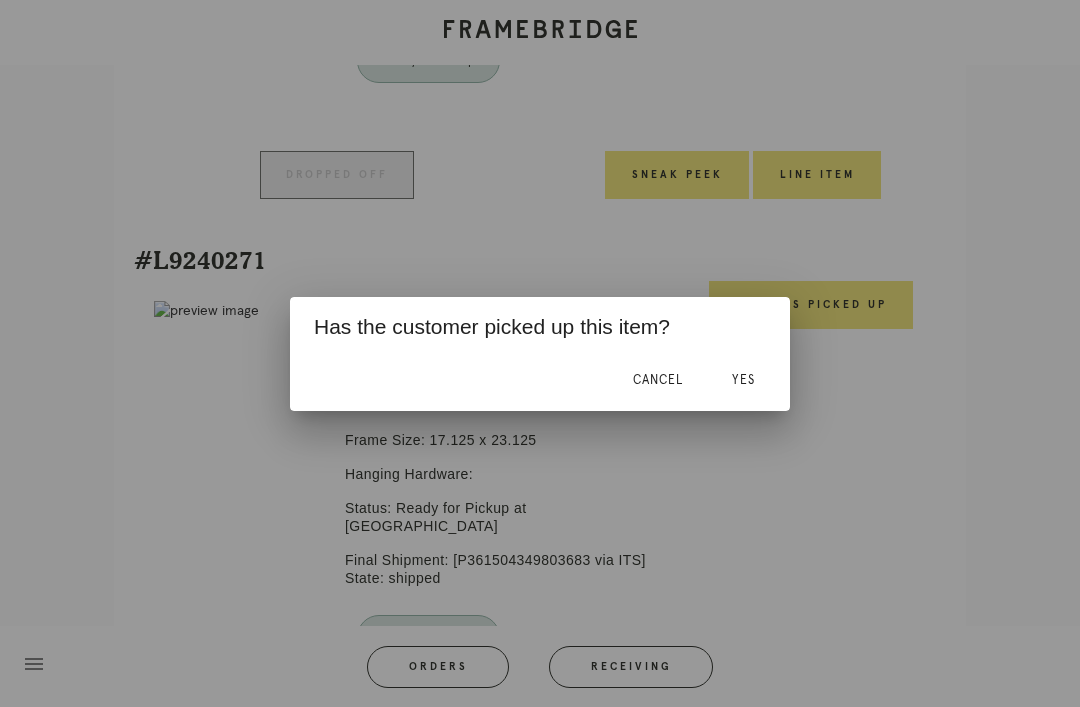 click on "Yes" at bounding box center [743, 380] 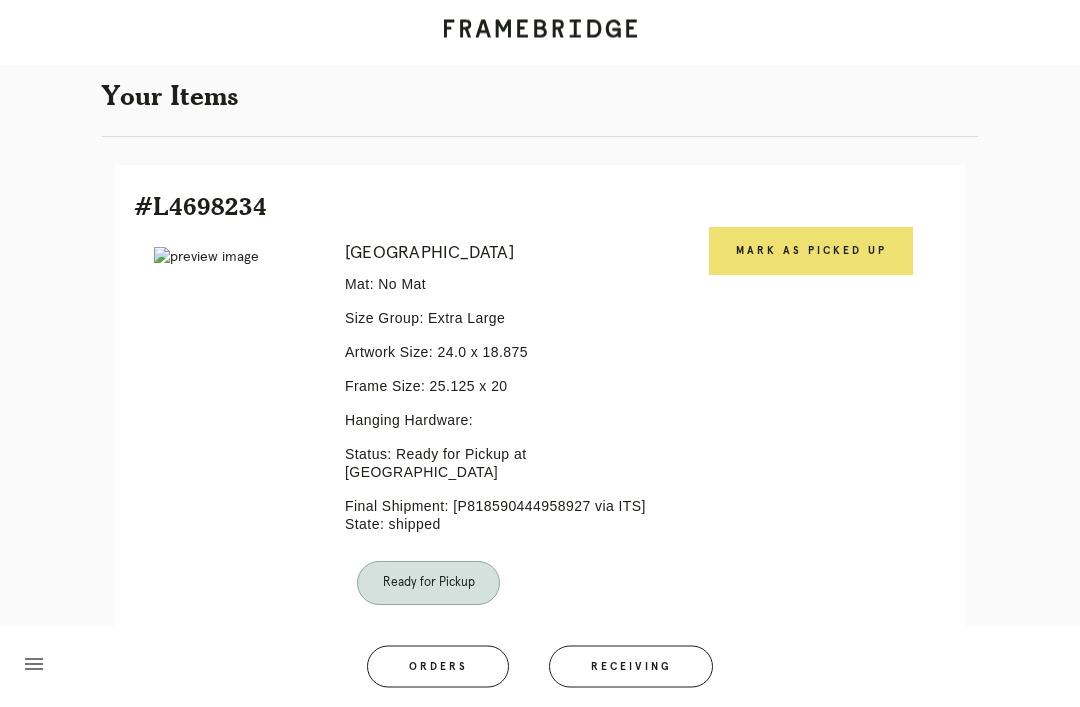 scroll, scrollTop: 360, scrollLeft: 0, axis: vertical 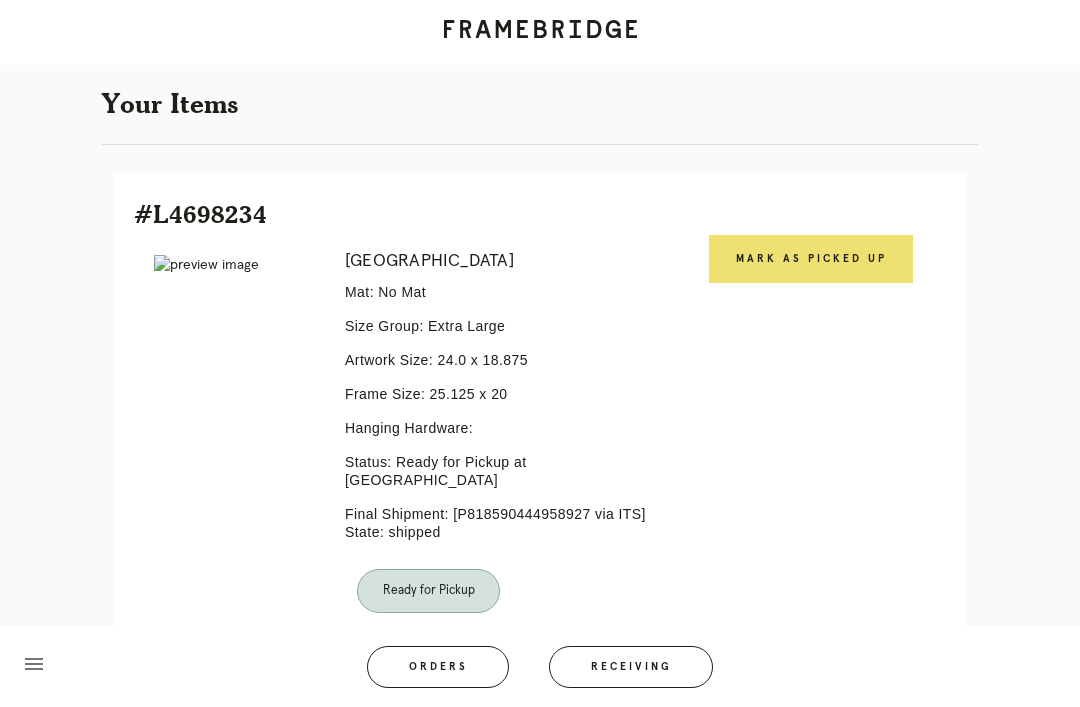 click on "Mark as Picked Up" at bounding box center (811, 259) 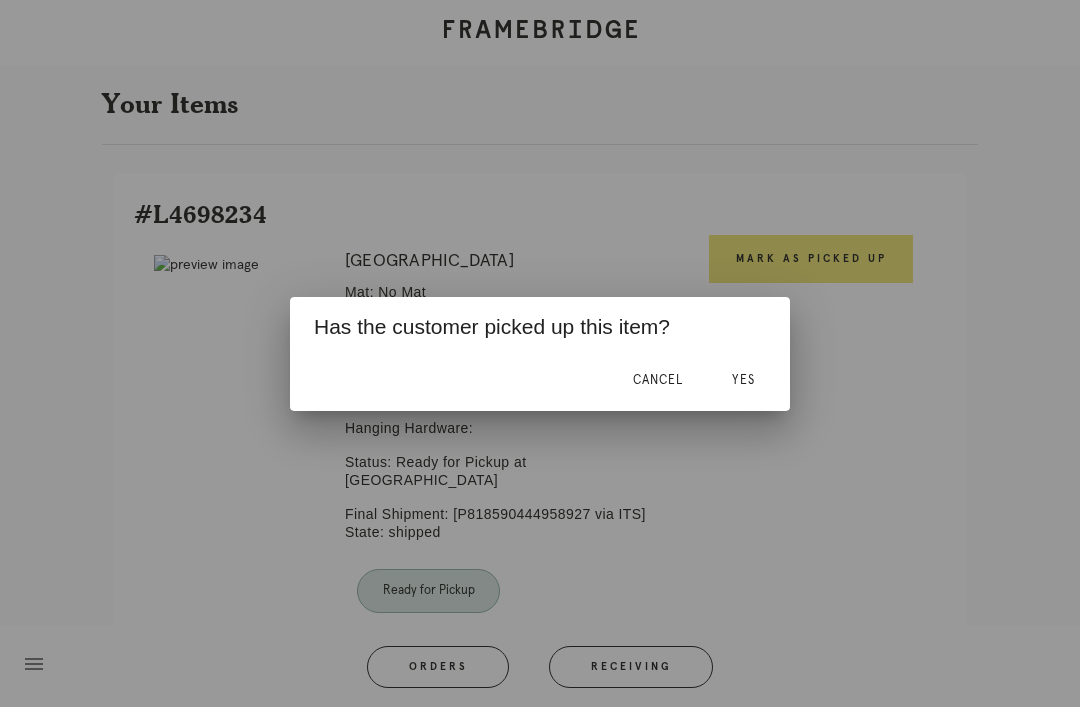 click on "Yes" at bounding box center [743, 380] 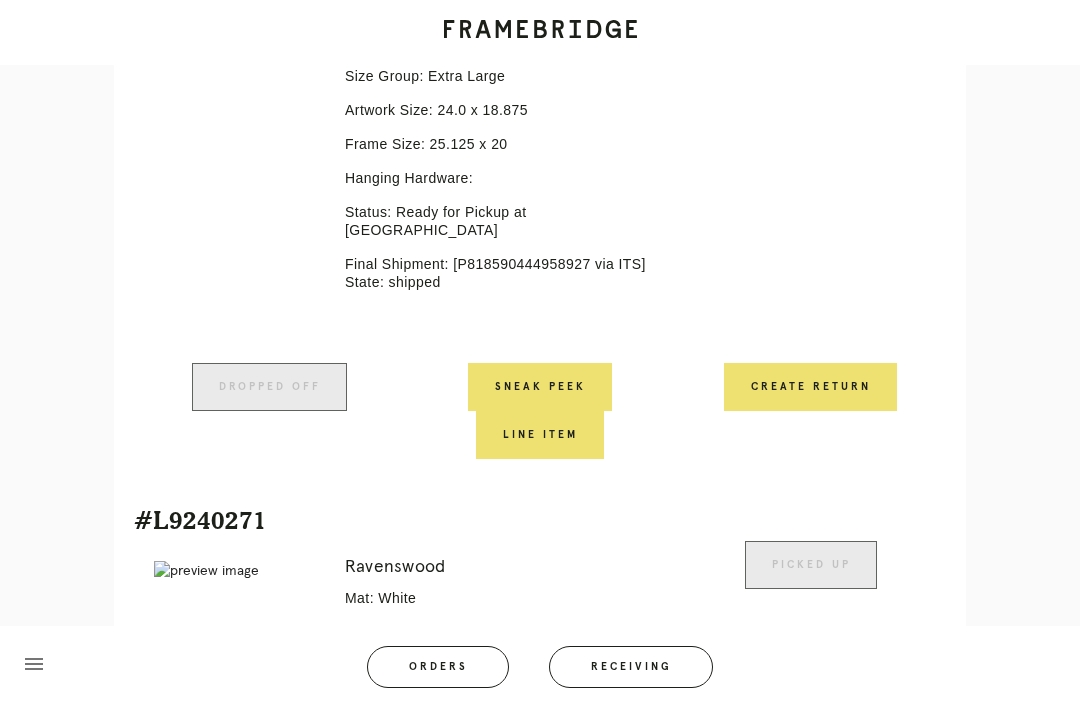 scroll, scrollTop: 0, scrollLeft: 0, axis: both 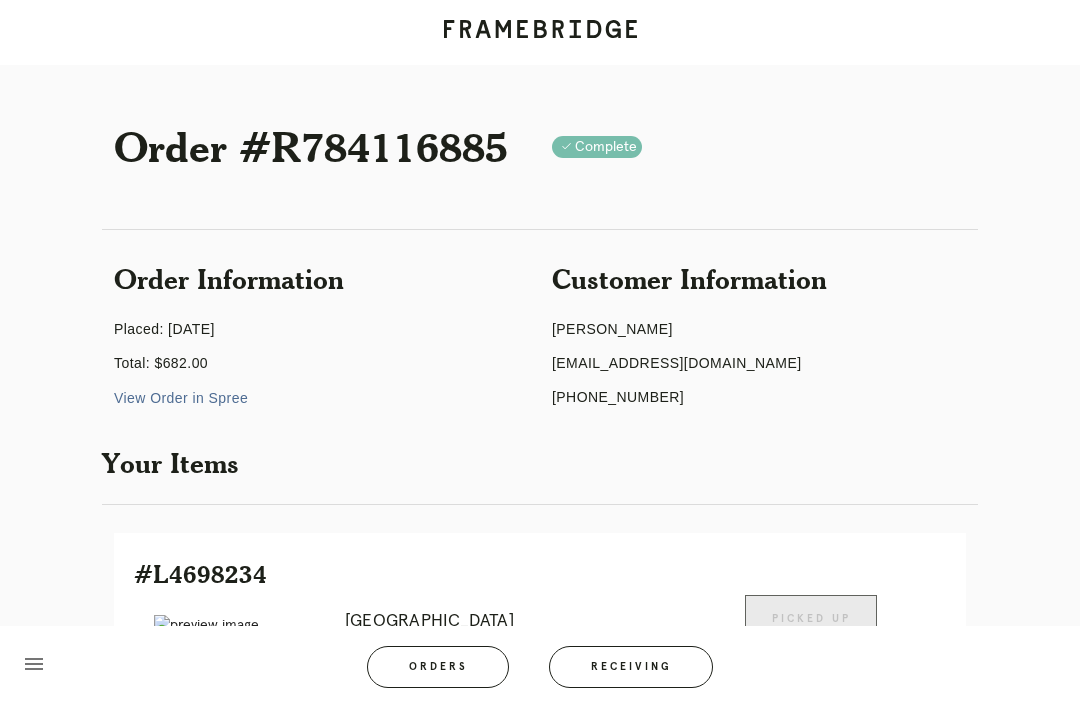 click on "Orders" at bounding box center [438, 667] 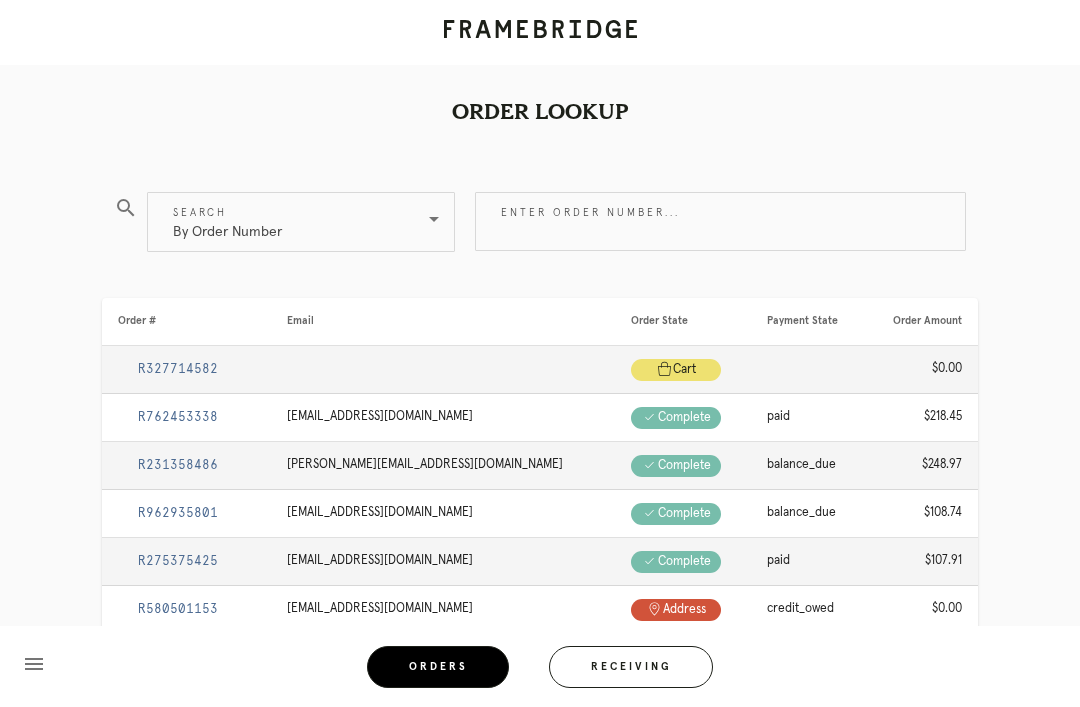 click on "Enter order number..." at bounding box center [720, 221] 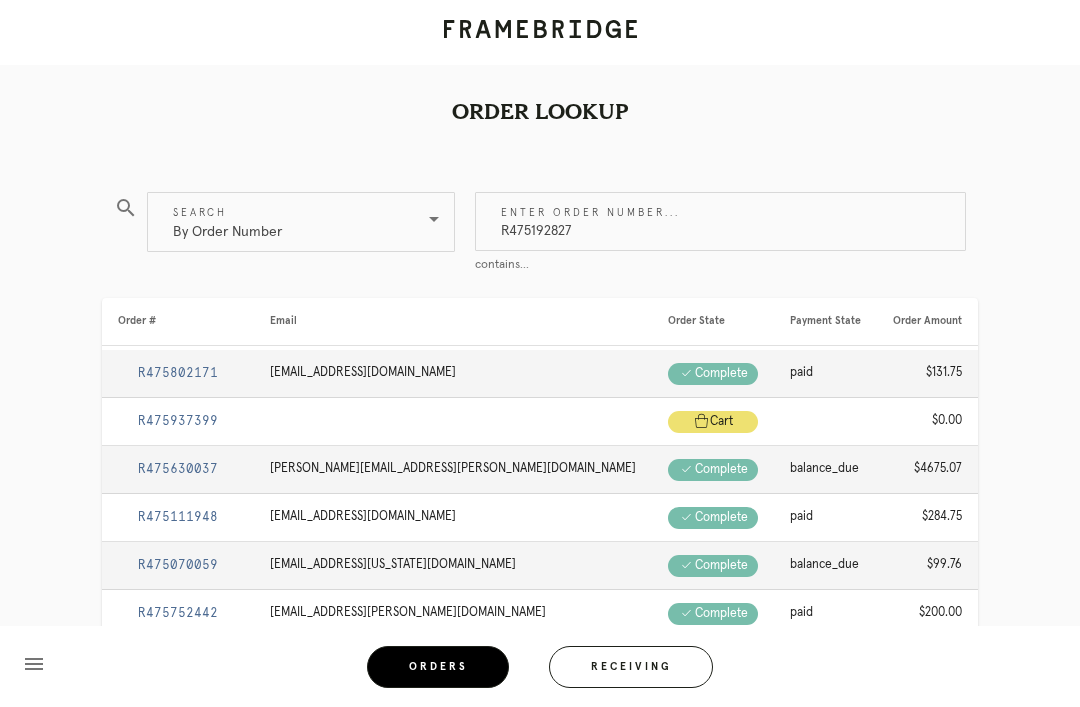 type on "R475192827" 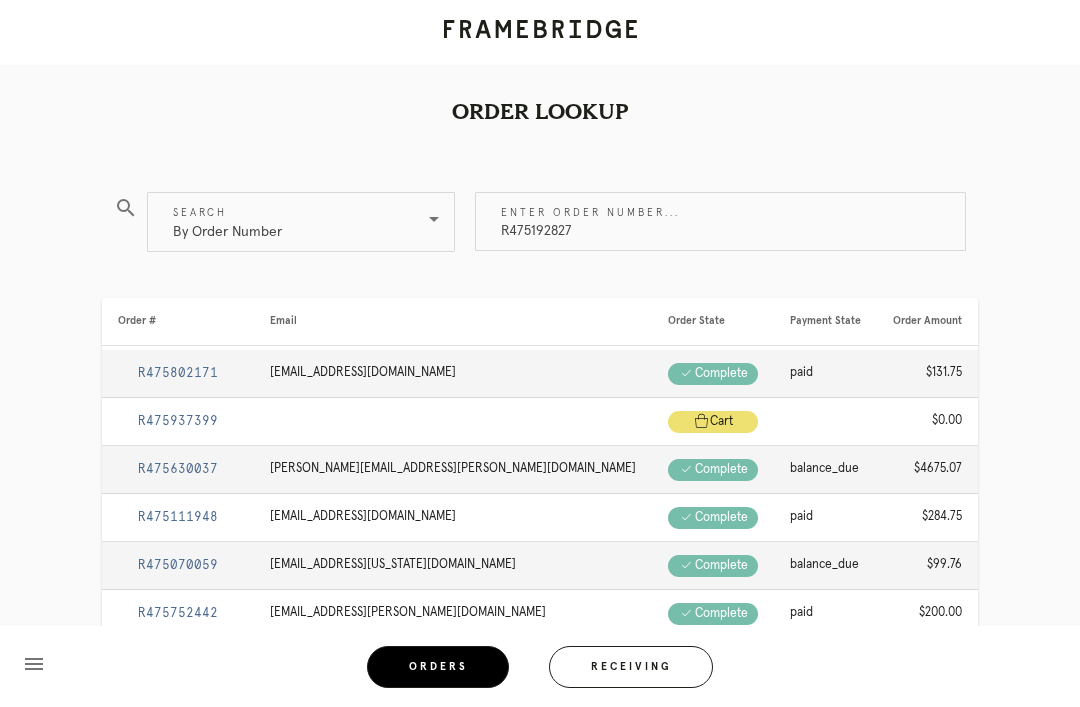 click on "R475192827" at bounding box center (720, 221) 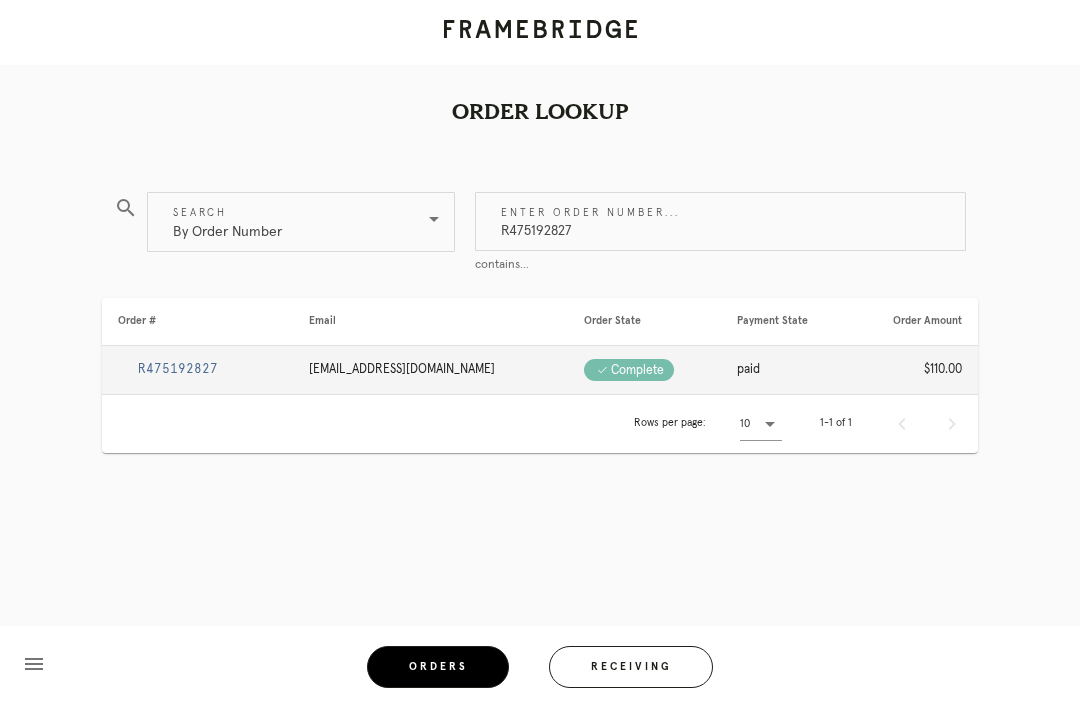 click on "R475192827" at bounding box center [178, 369] 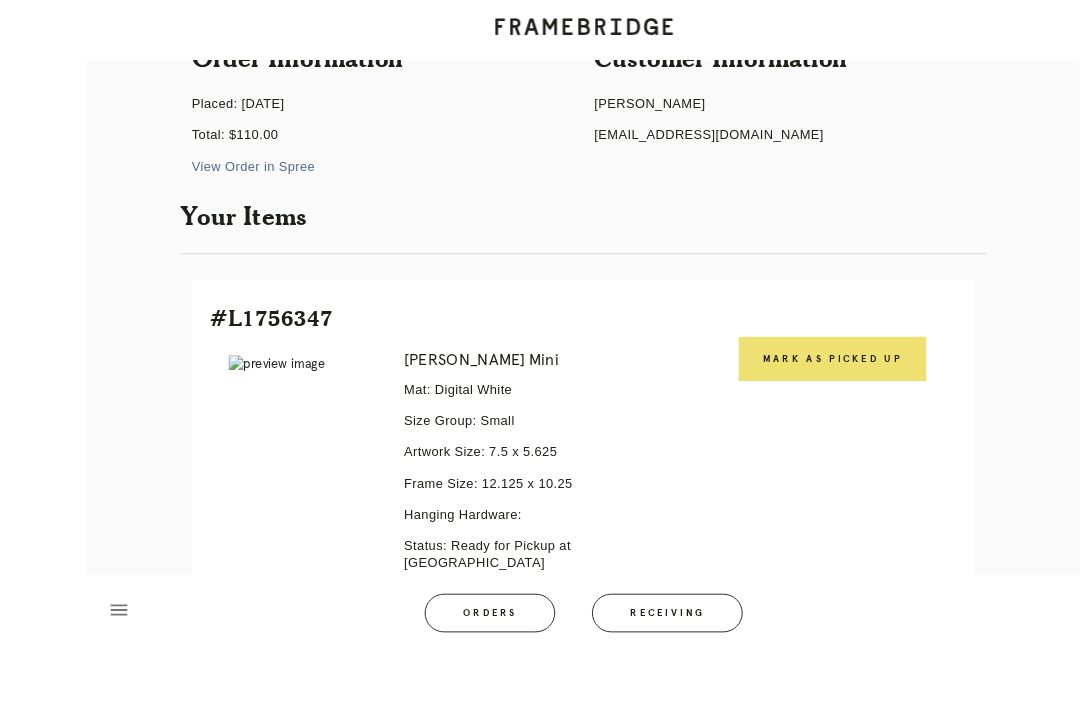 scroll, scrollTop: 256, scrollLeft: 0, axis: vertical 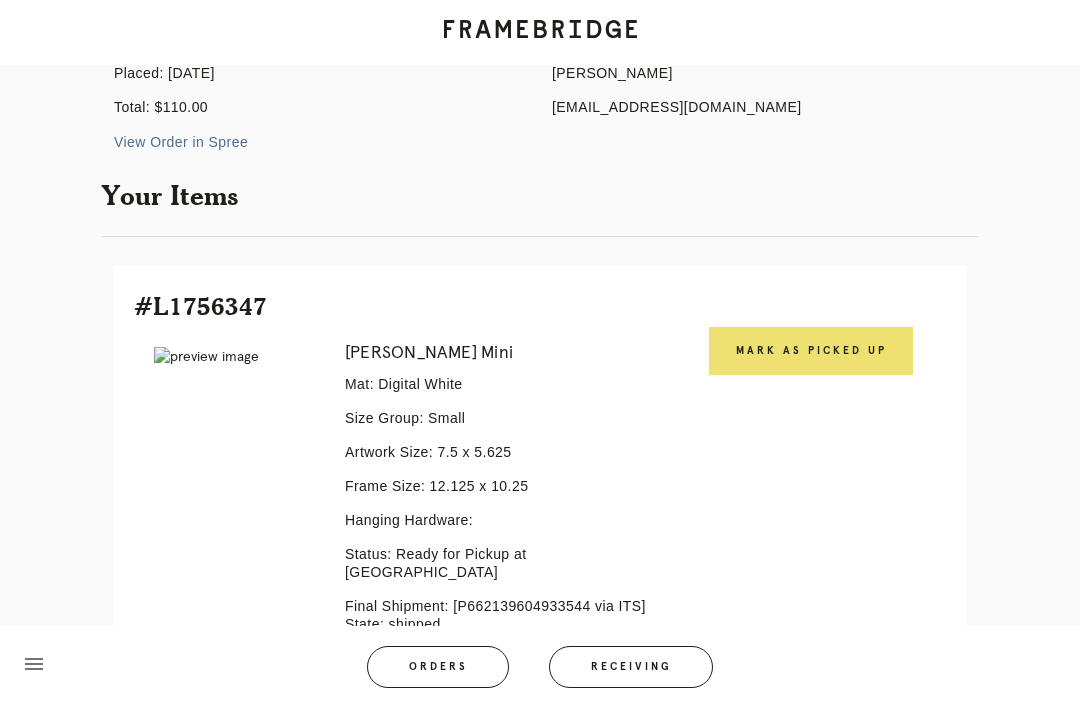 click on "Mark as Picked Up" at bounding box center (811, 351) 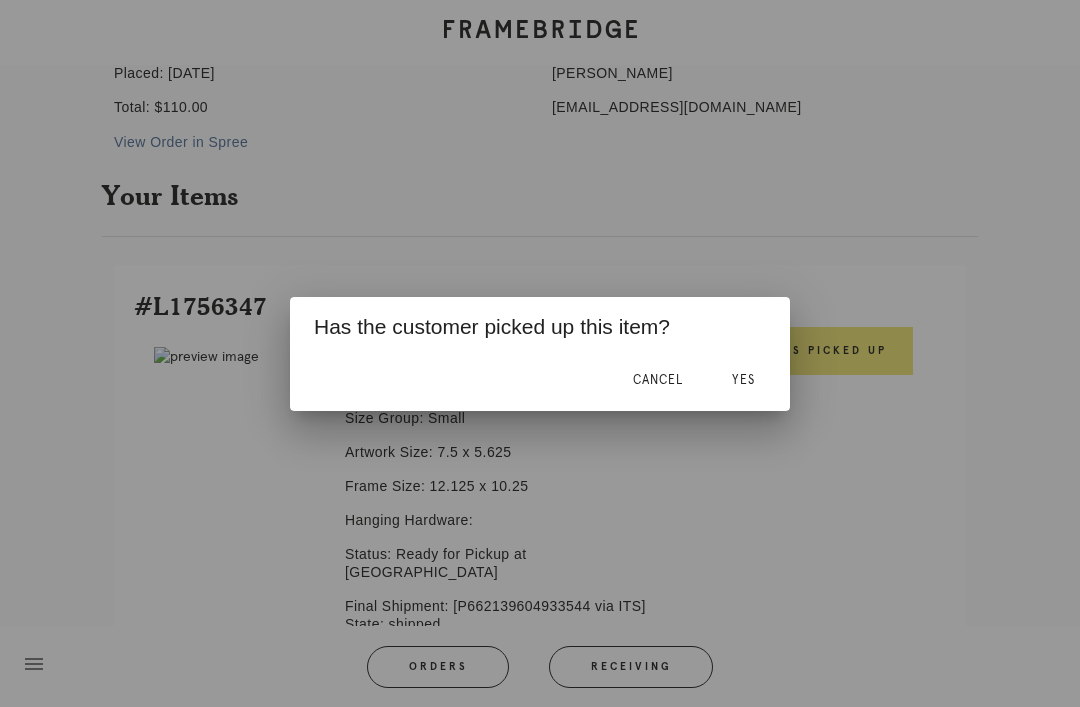 click on "Yes" at bounding box center [743, 381] 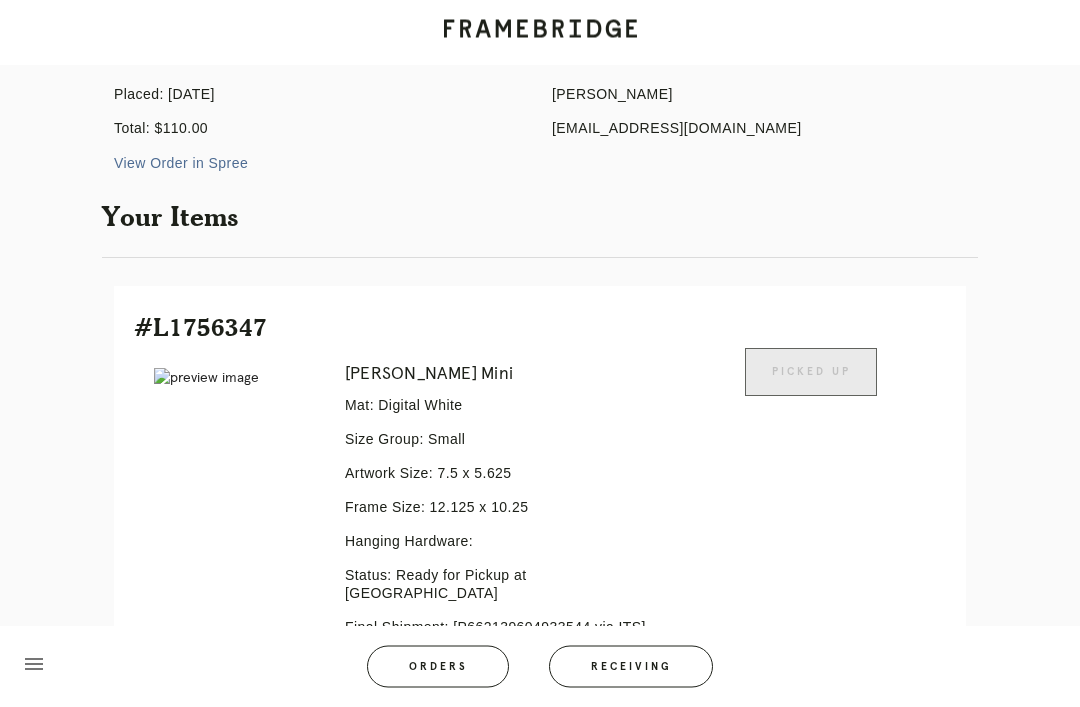 scroll, scrollTop: 0, scrollLeft: 0, axis: both 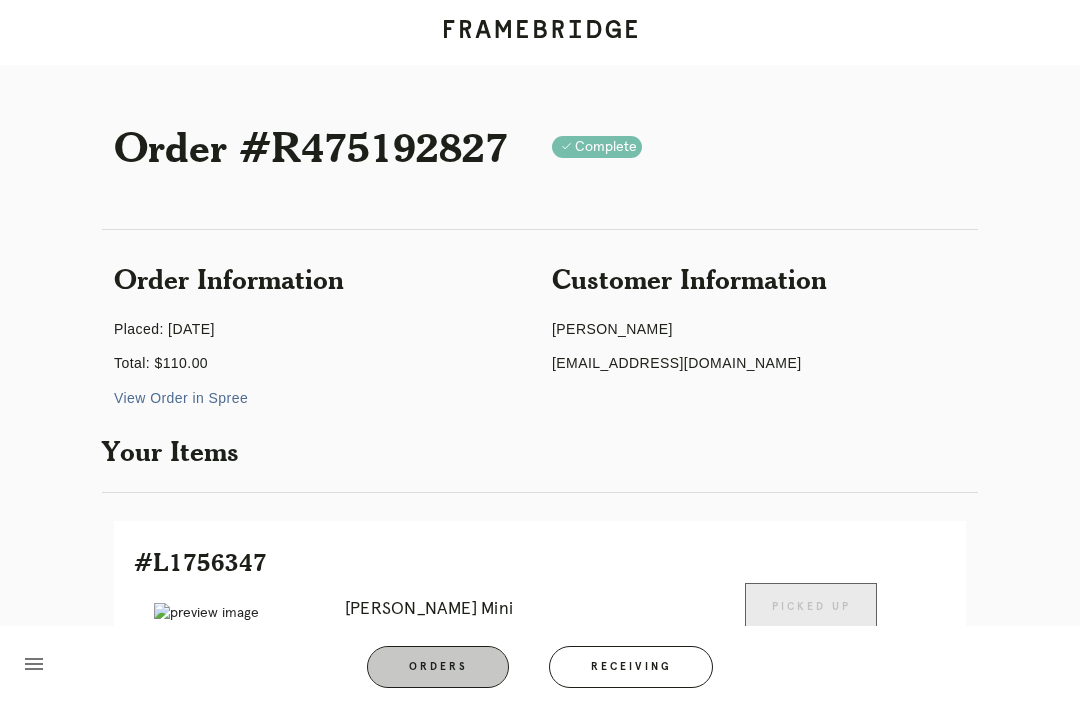 click on "Orders" at bounding box center (438, 667) 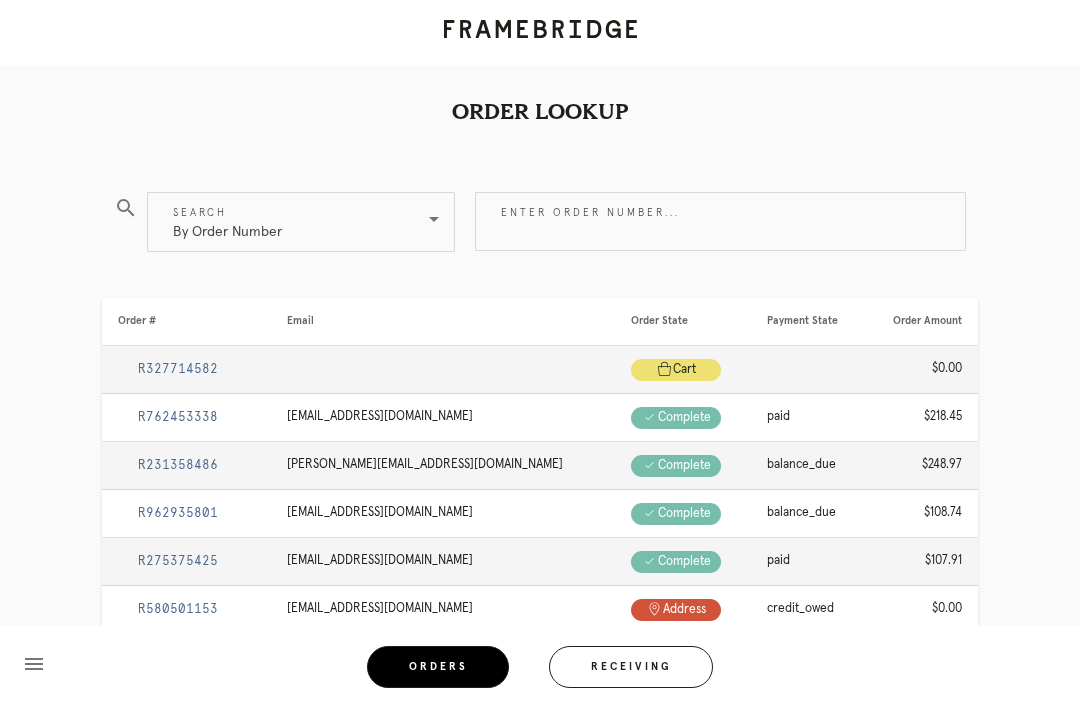click on "Enter order number..." at bounding box center (720, 221) 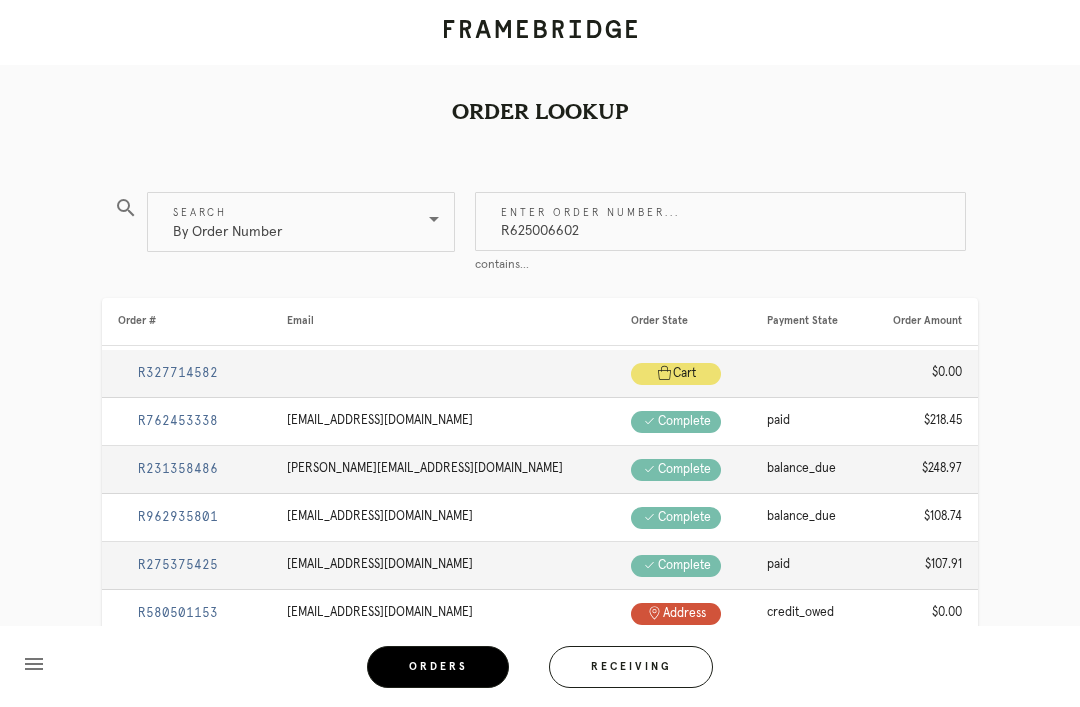 type on "R625006602" 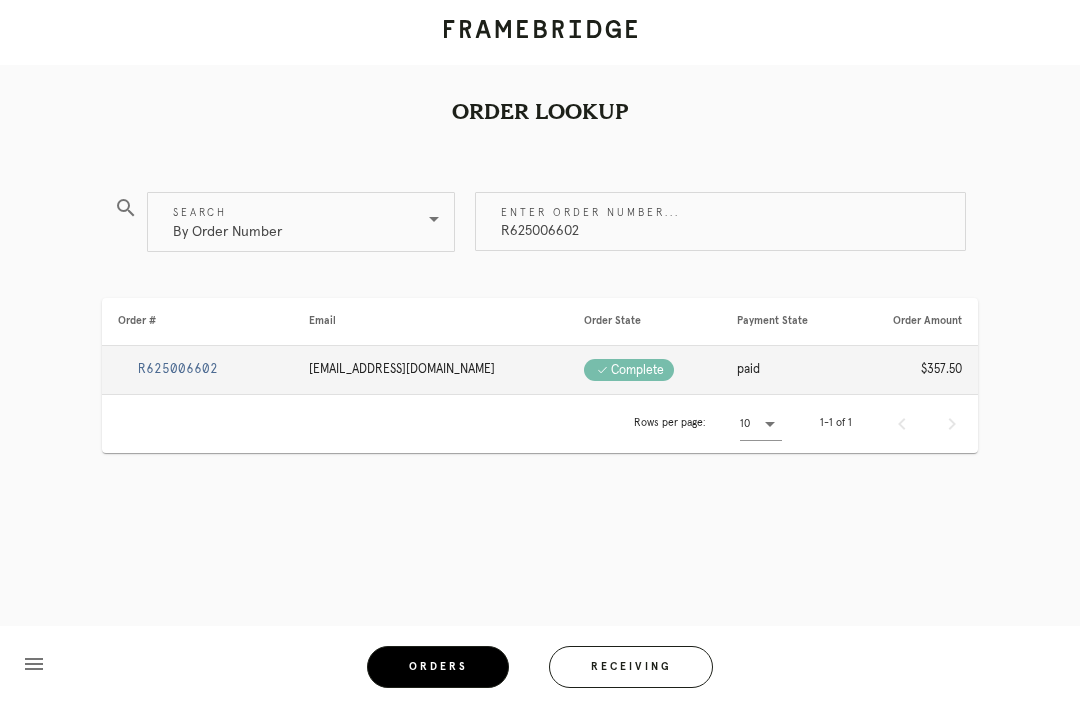 click on "R625006602" at bounding box center (178, 369) 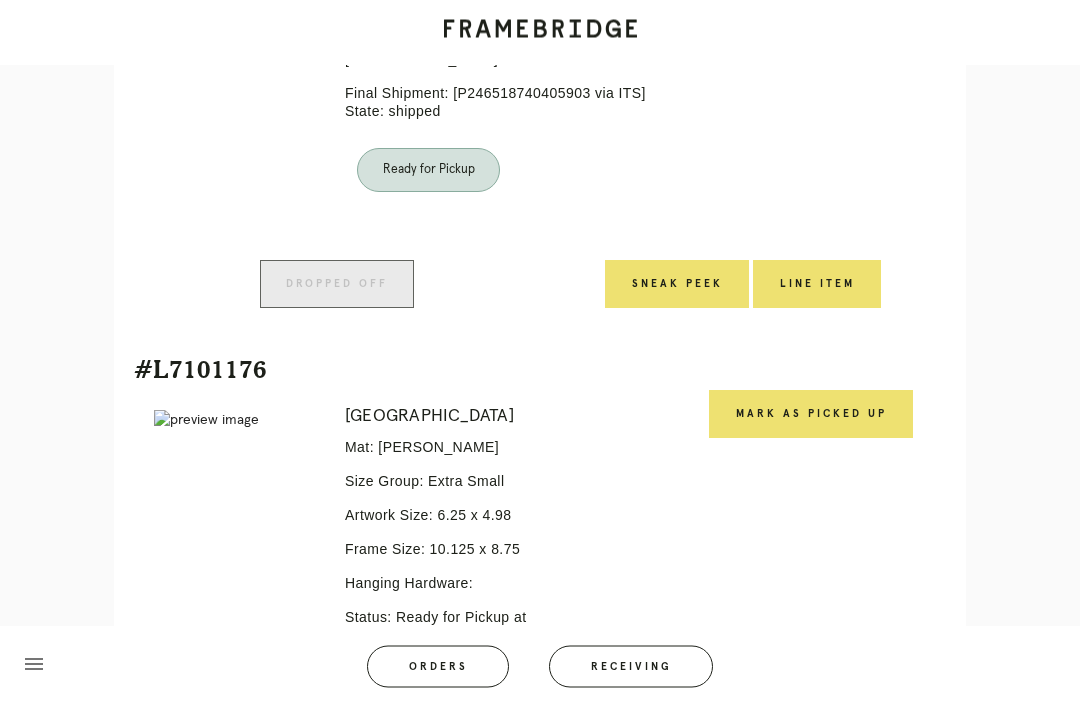 scroll, scrollTop: 2686, scrollLeft: 0, axis: vertical 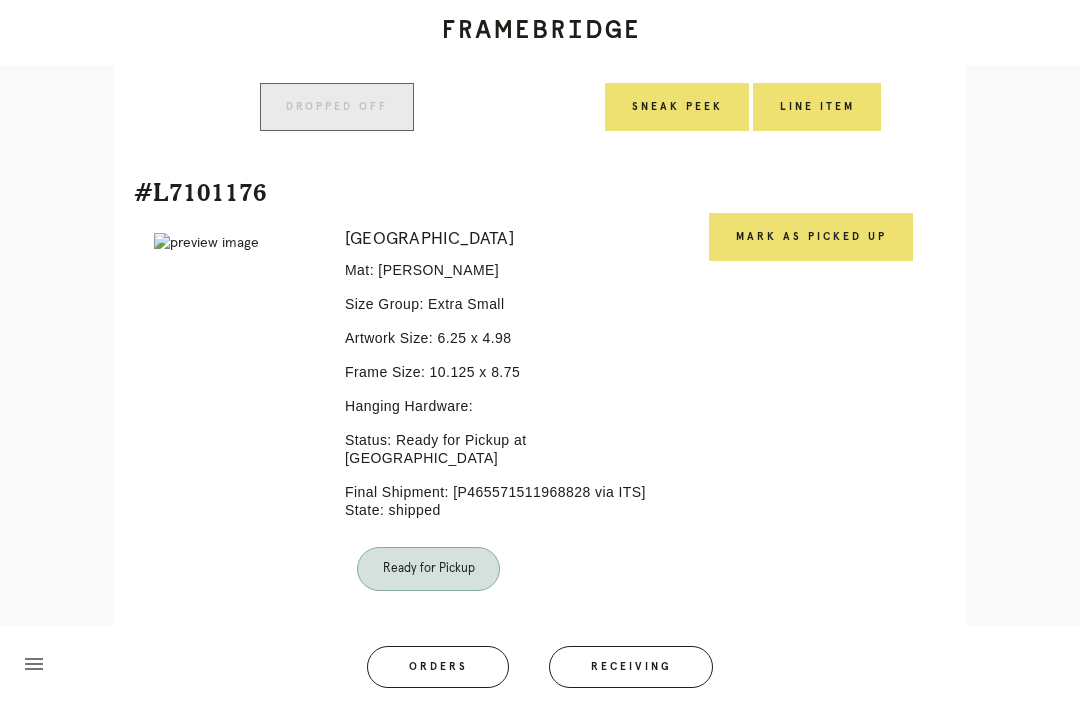 click on "Mark as Picked Up" at bounding box center (811, 237) 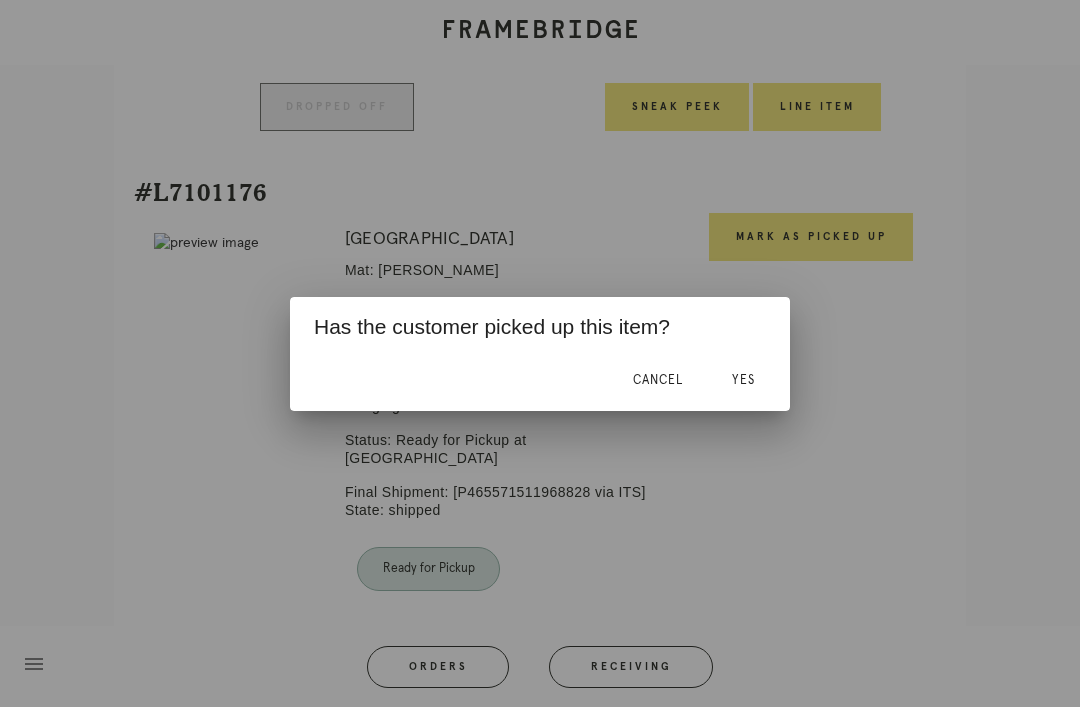 click on "Yes" at bounding box center [743, 381] 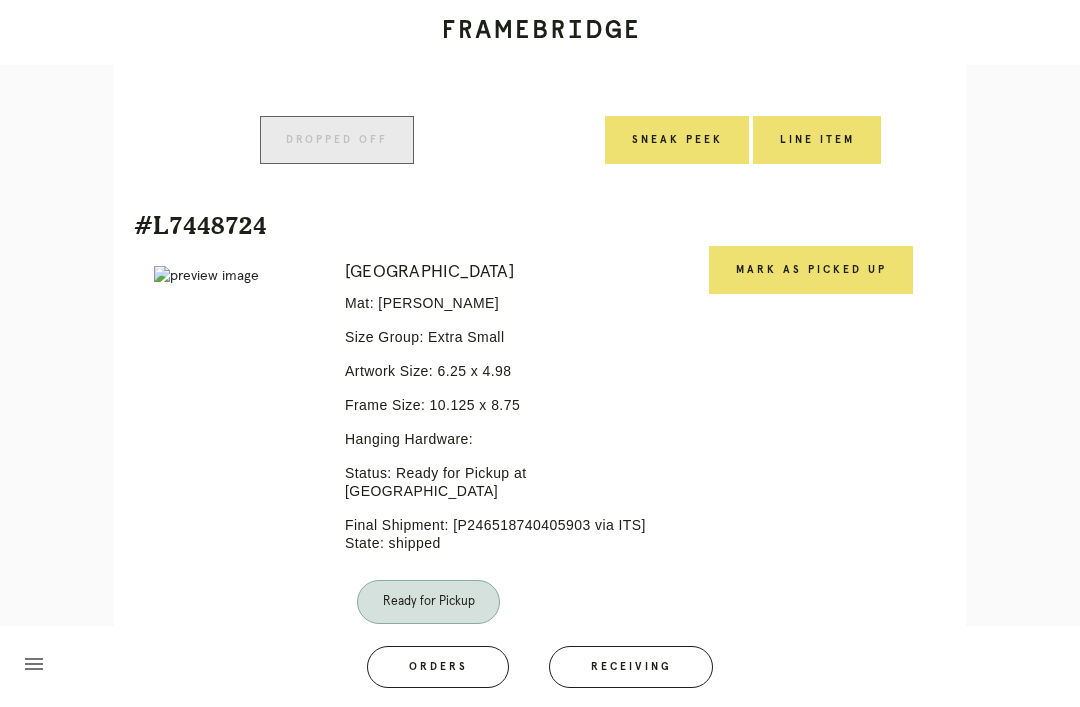 scroll, scrollTop: 2078, scrollLeft: 0, axis: vertical 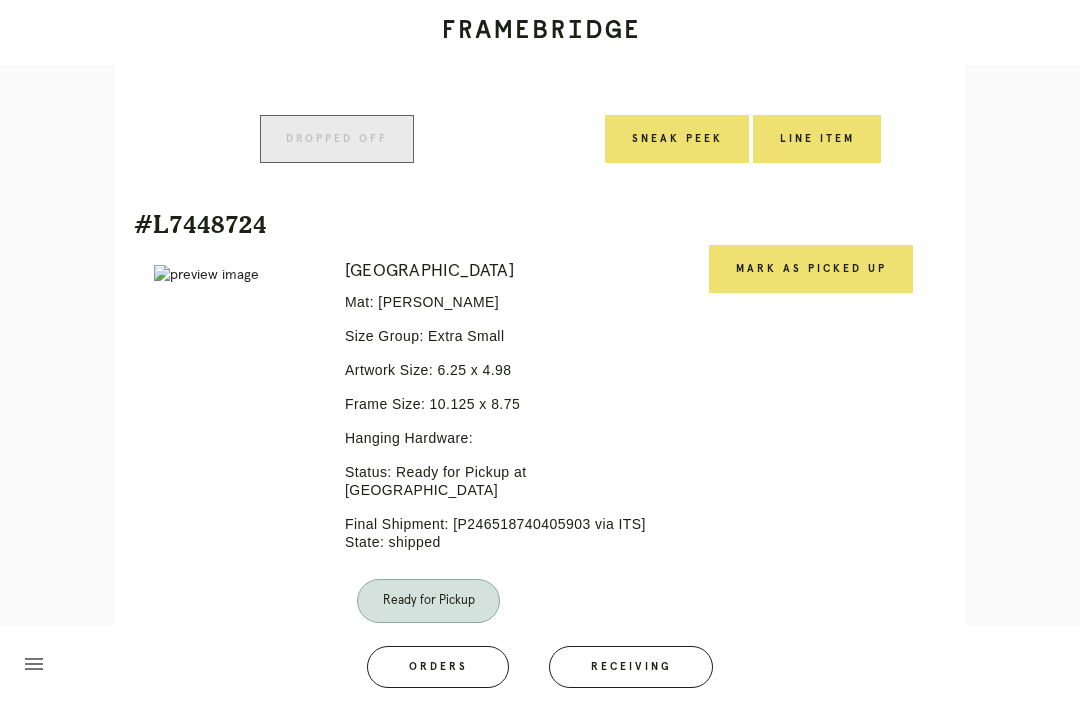 click on "Mark as Picked Up" at bounding box center (811, 269) 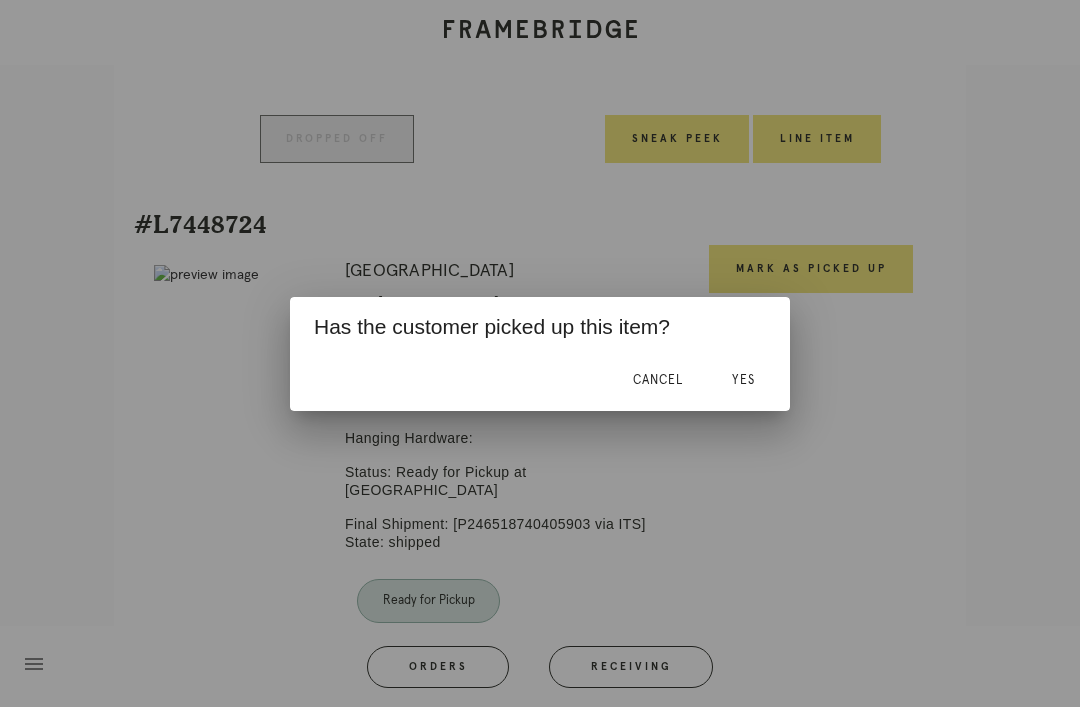 click on "Yes" at bounding box center [743, 381] 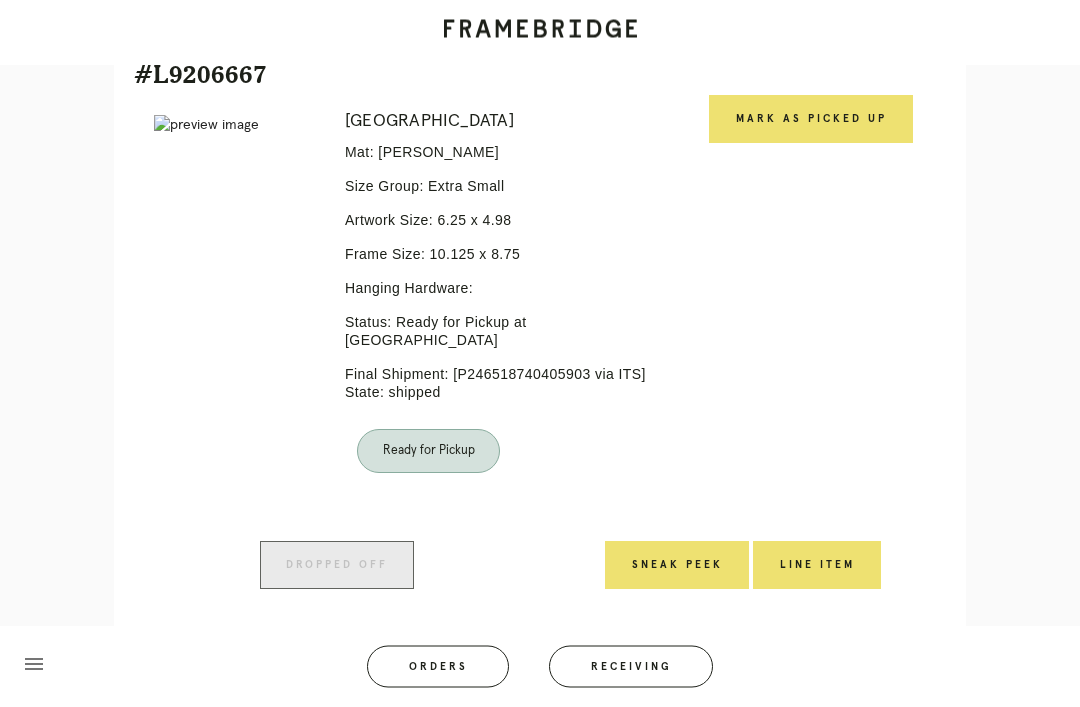 scroll, scrollTop: 1496, scrollLeft: 0, axis: vertical 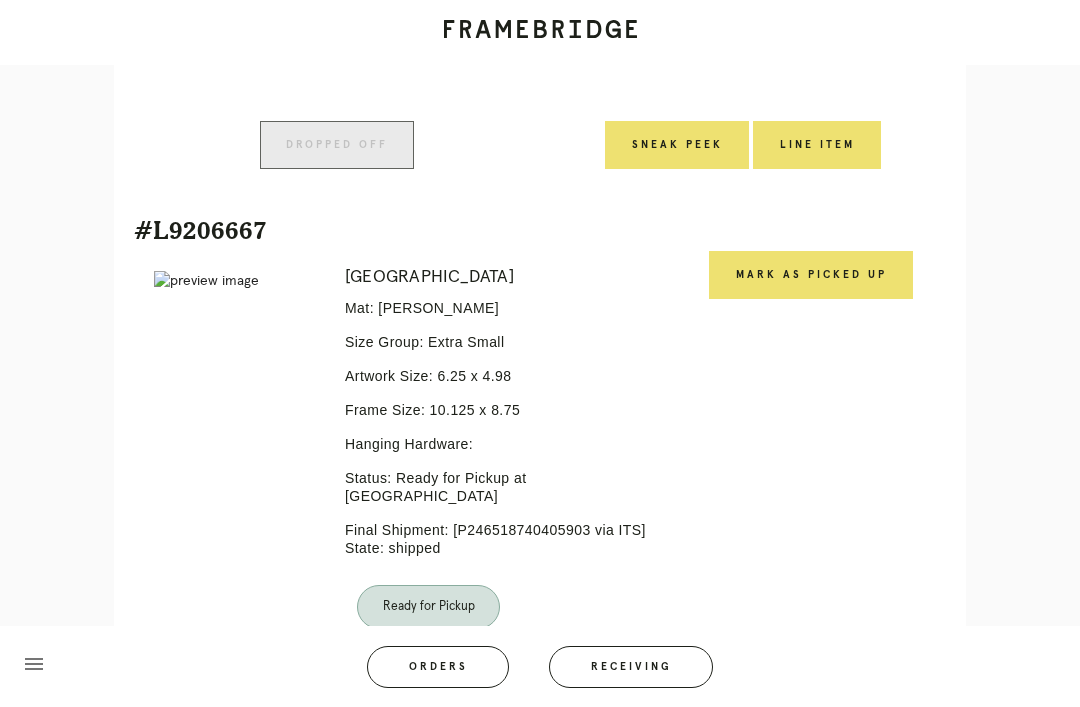 click on "Mark as Picked Up" at bounding box center (811, 275) 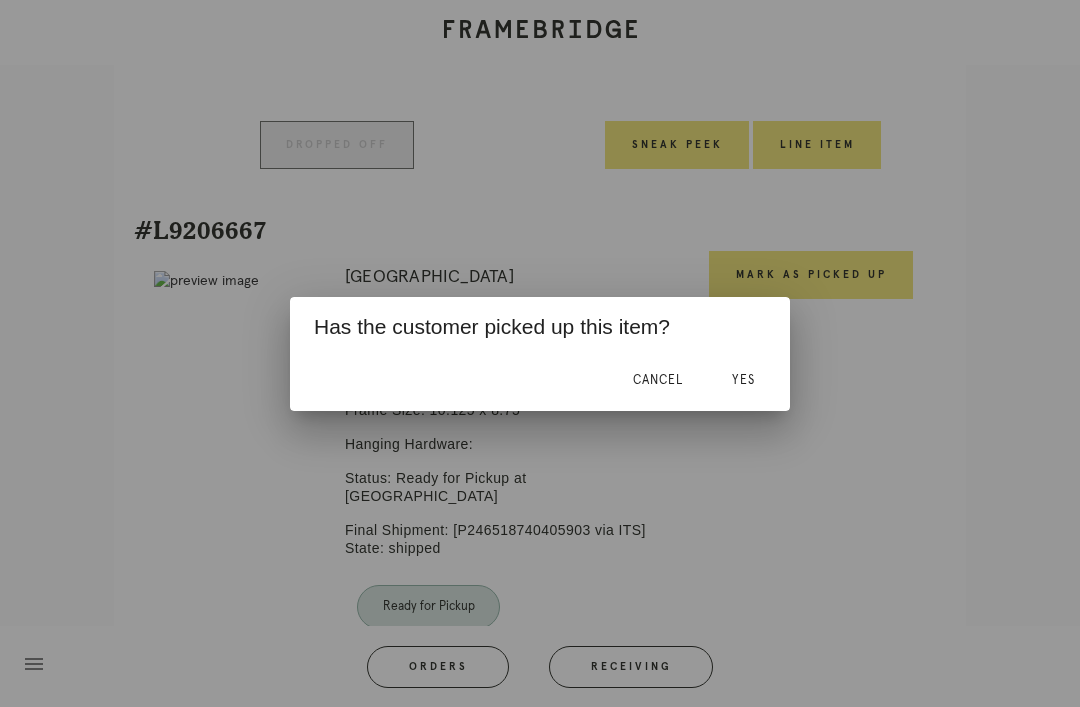 click on "Yes" at bounding box center [743, 380] 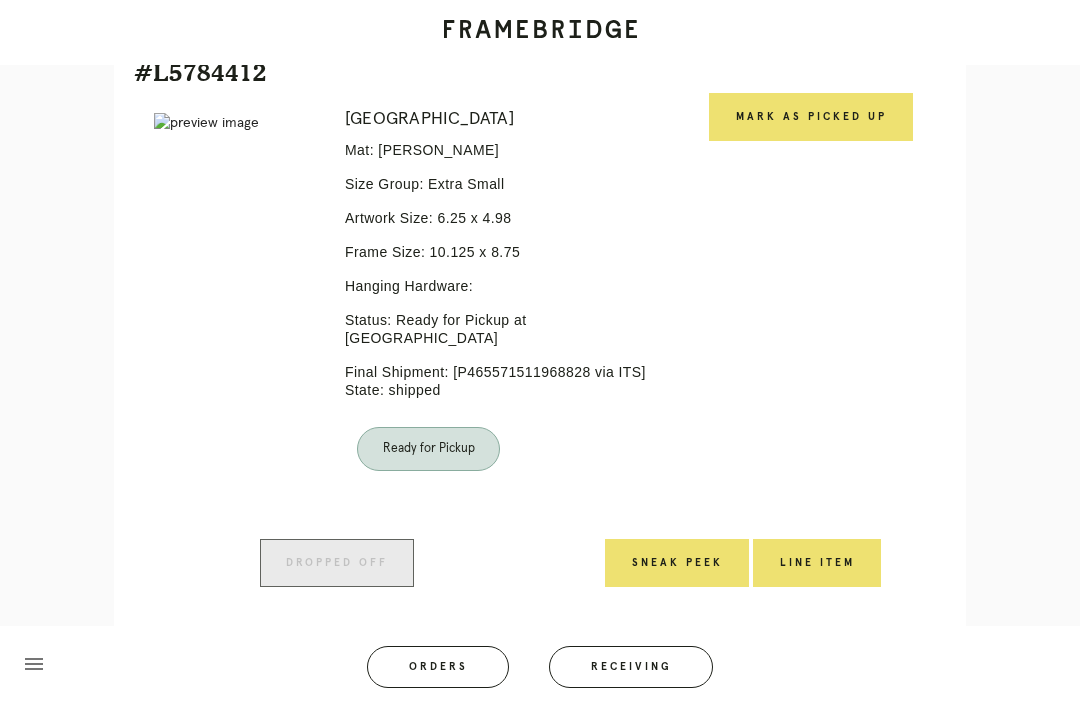 scroll, scrollTop: 1041, scrollLeft: 0, axis: vertical 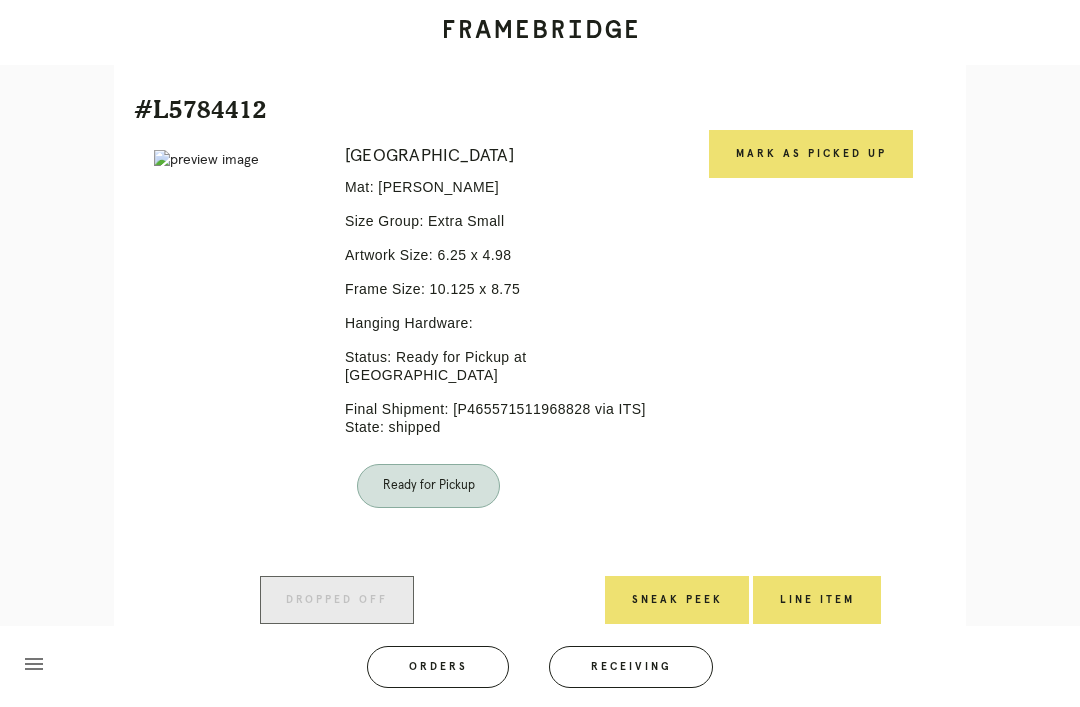 click on "Mark as Picked Up" at bounding box center [811, 154] 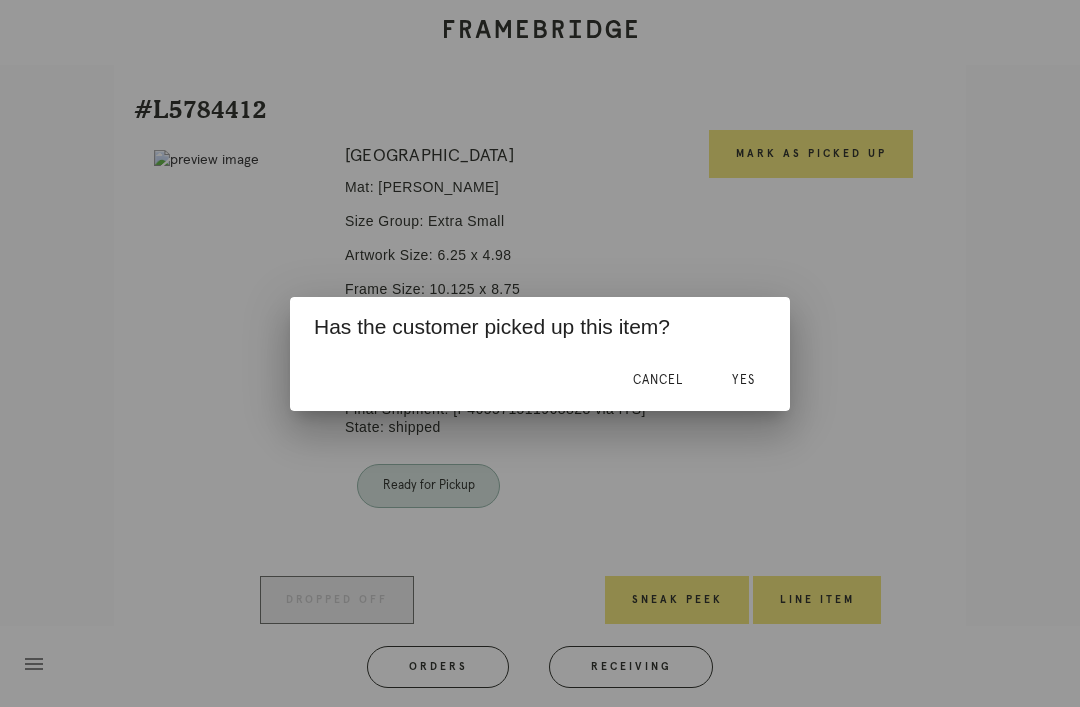 click on "Yes" at bounding box center [743, 380] 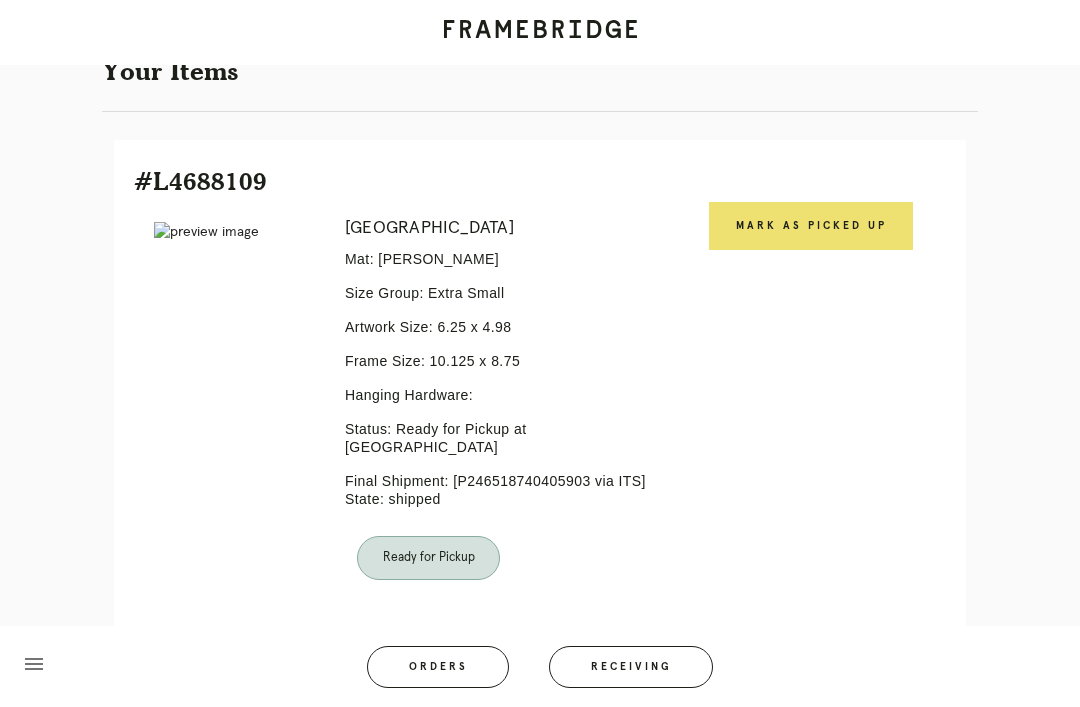 scroll, scrollTop: 394, scrollLeft: 0, axis: vertical 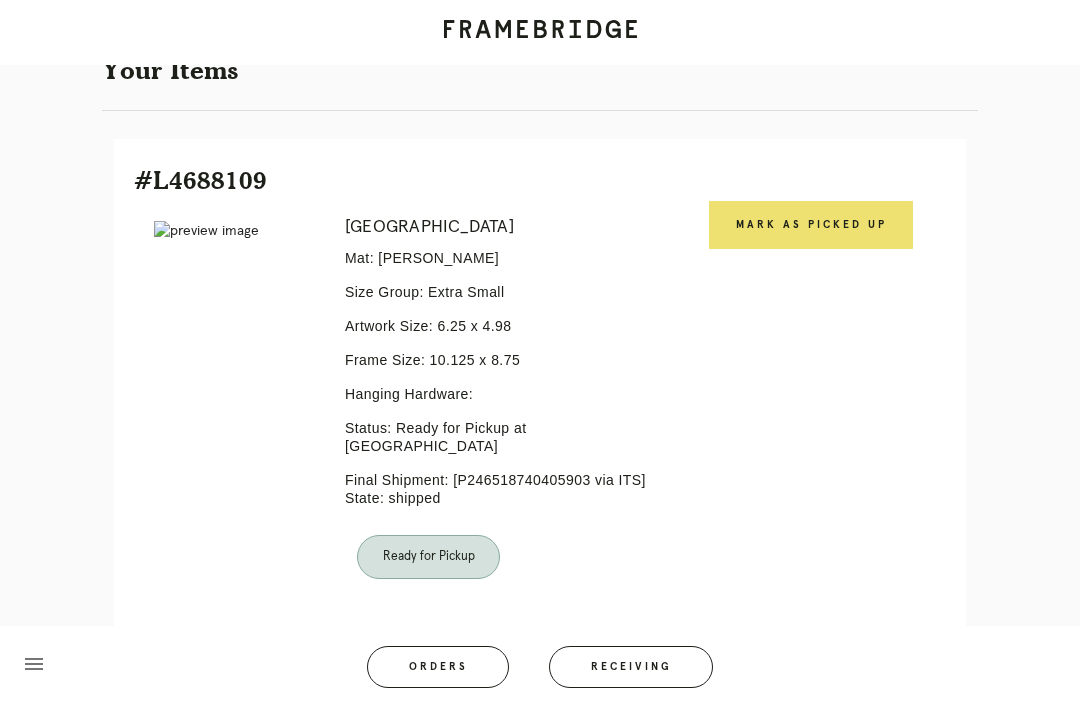 click on "Mark as Picked Up" at bounding box center [811, 225] 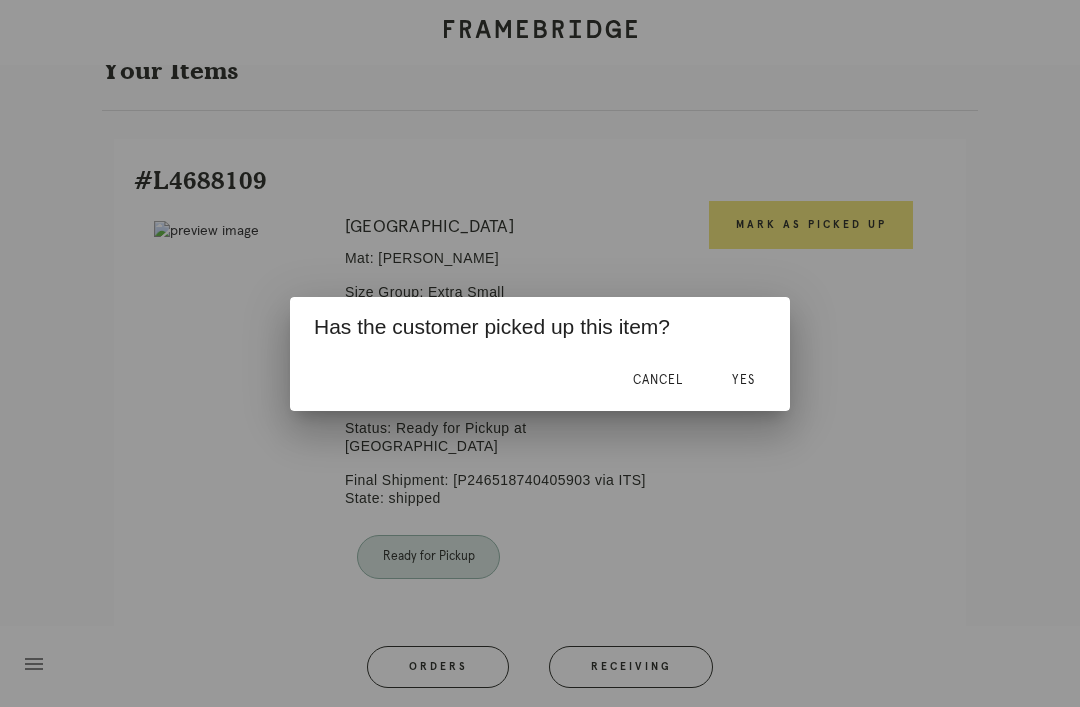 click on "Yes" at bounding box center (743, 380) 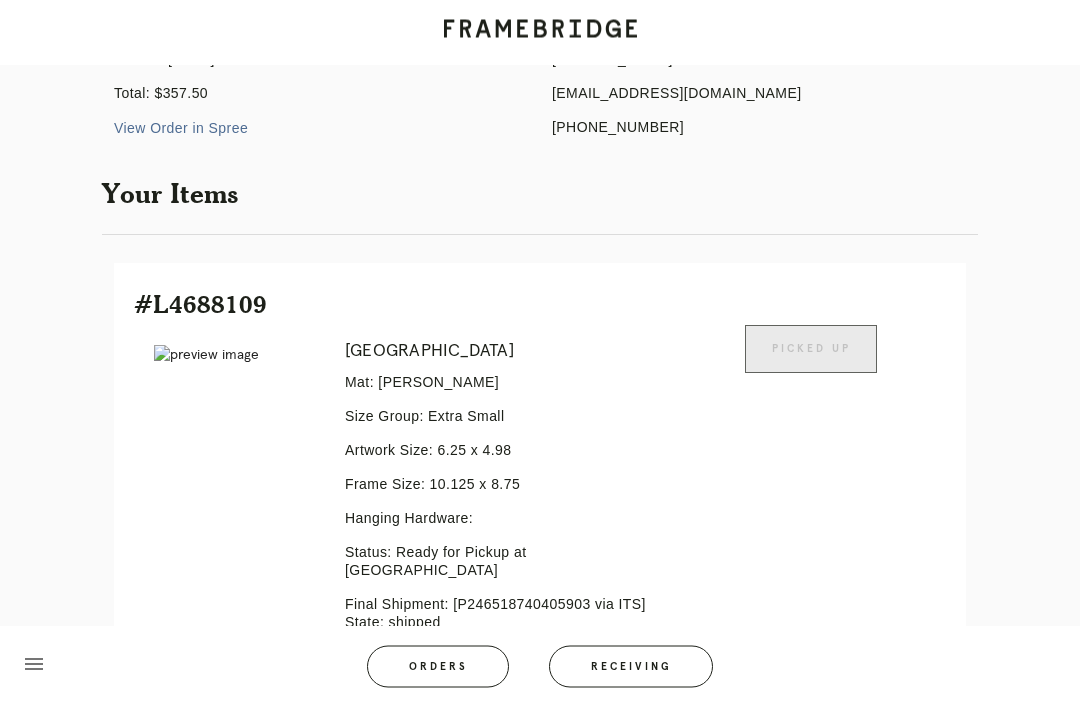 scroll, scrollTop: 280, scrollLeft: 0, axis: vertical 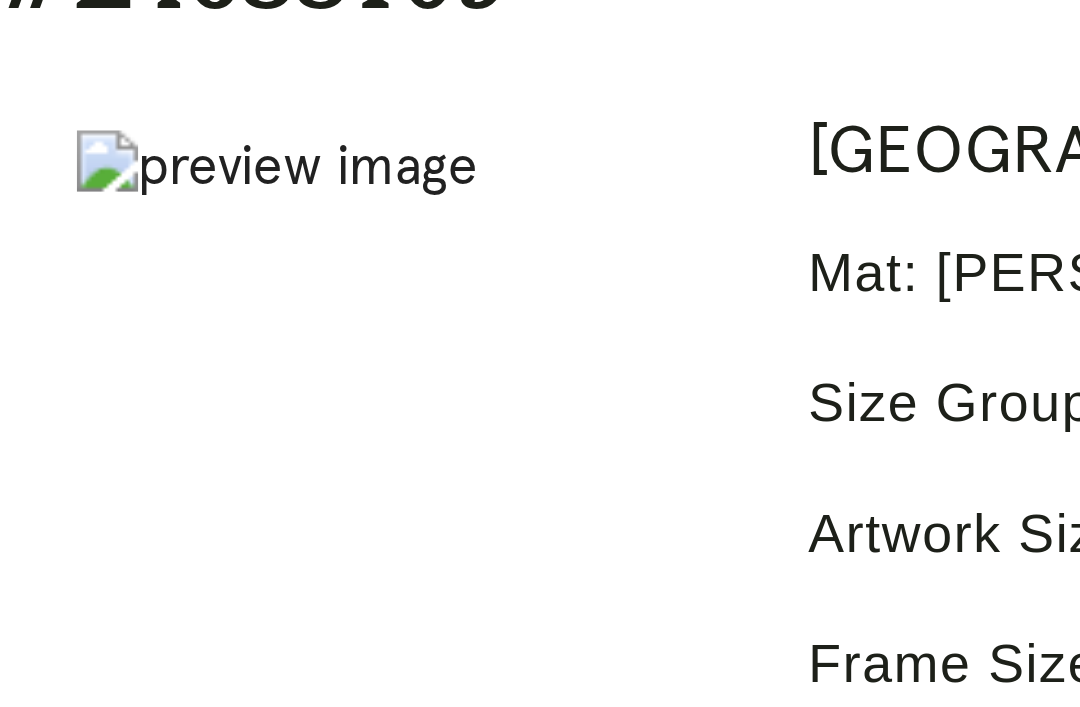 click on "Error retreiving frame spec #9617383" at bounding box center (235, 504) 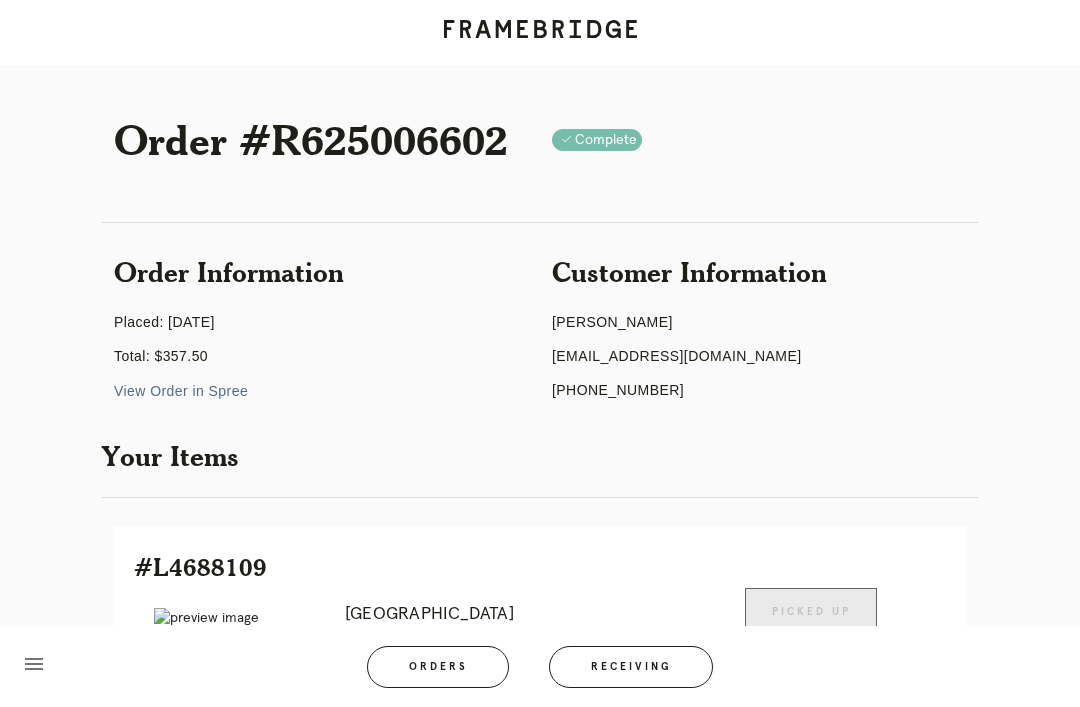 scroll, scrollTop: 0, scrollLeft: 0, axis: both 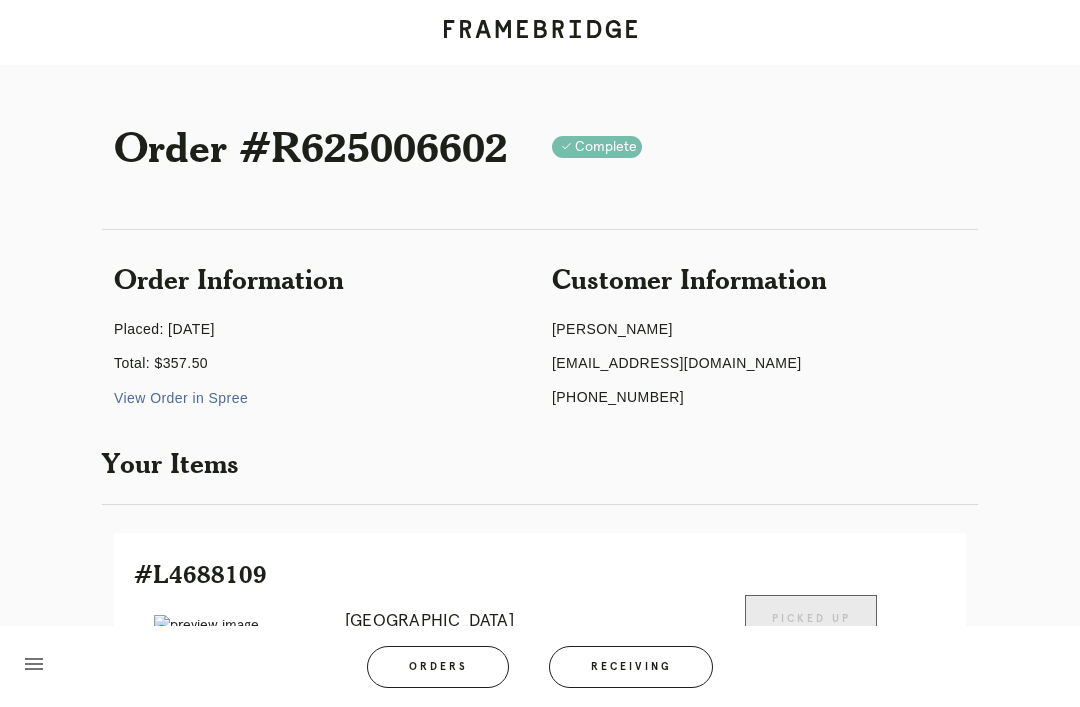 click on "Receiving" at bounding box center (631, 667) 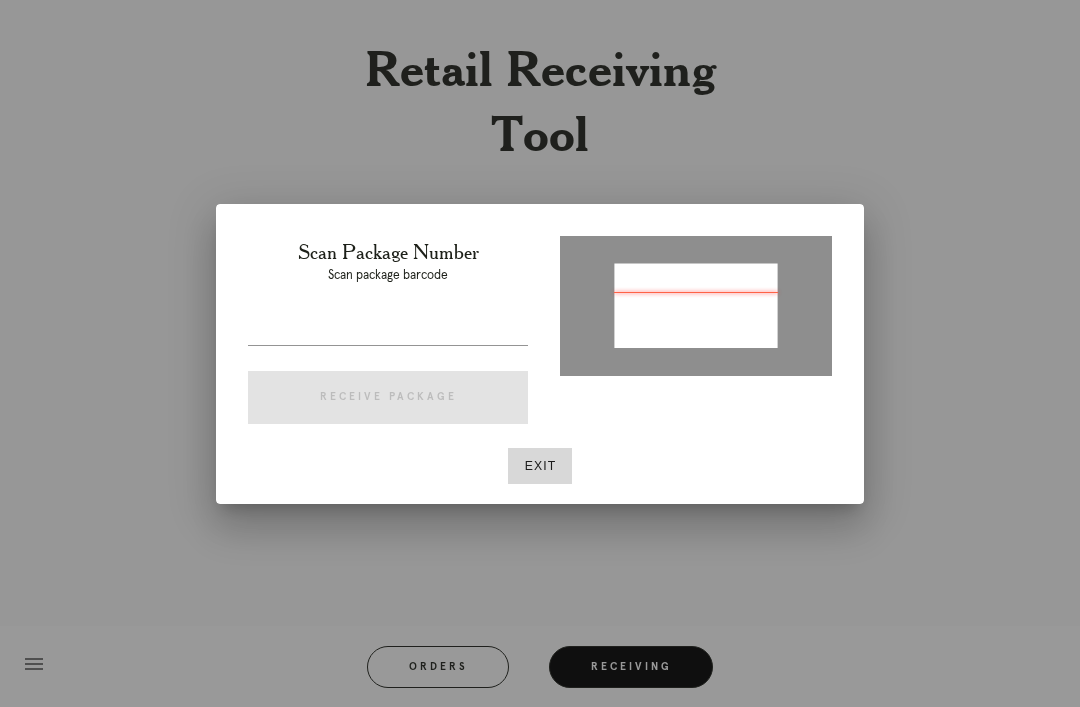 type on "P511011761603817" 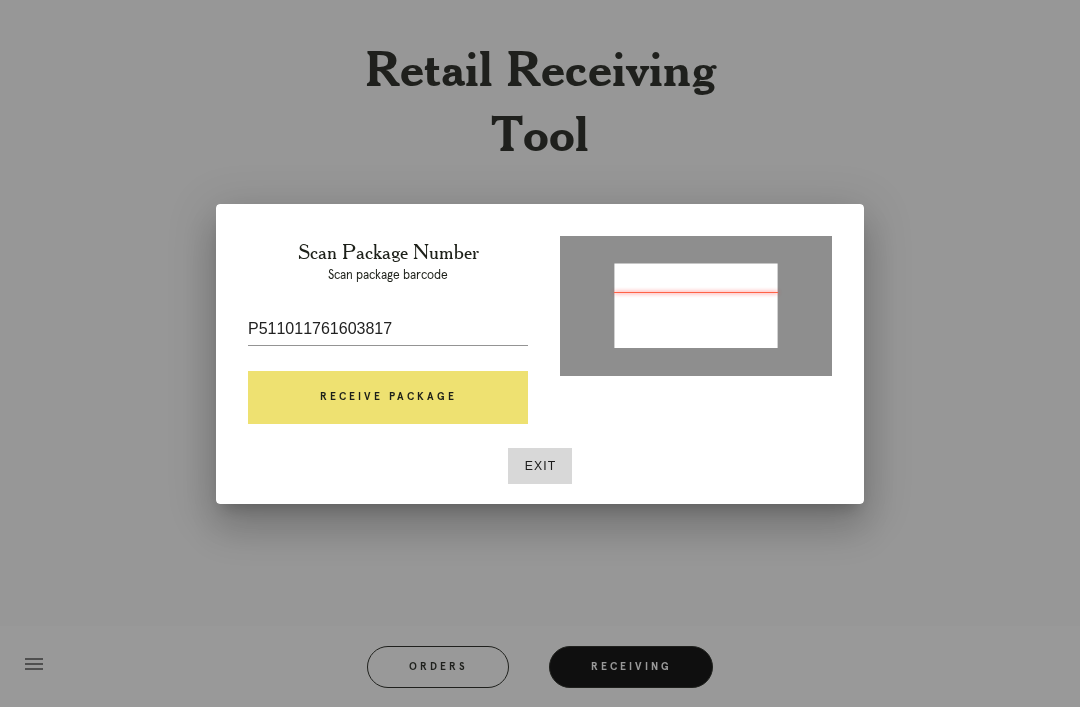 click on "Receive Package" at bounding box center [388, 398] 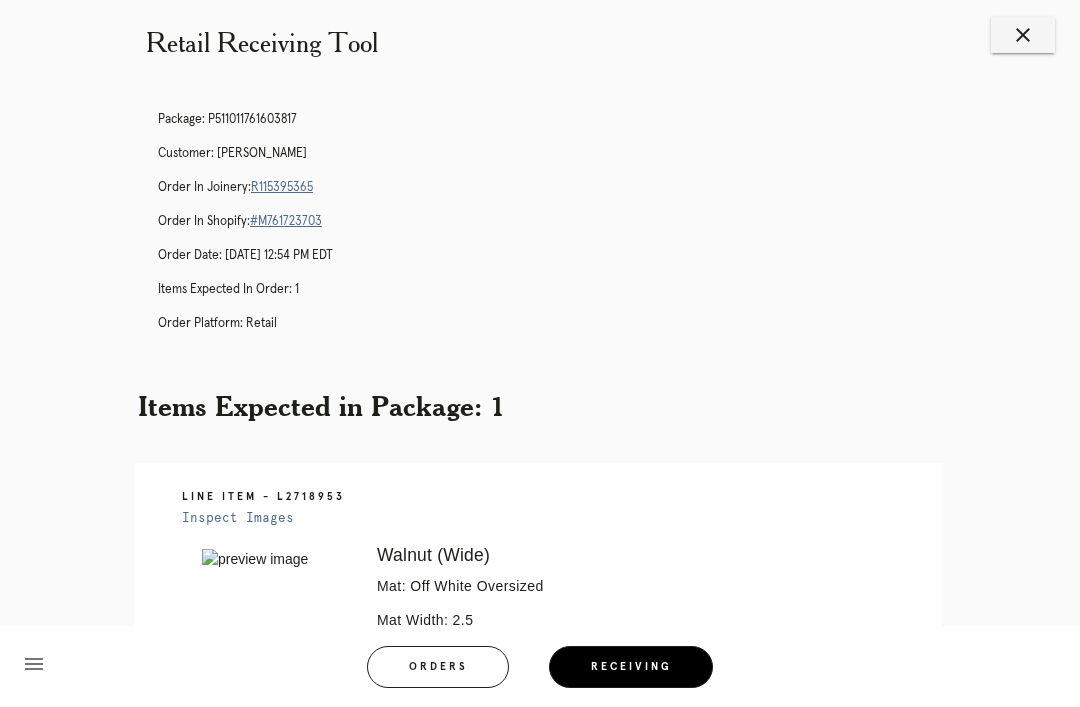scroll, scrollTop: 23, scrollLeft: 0, axis: vertical 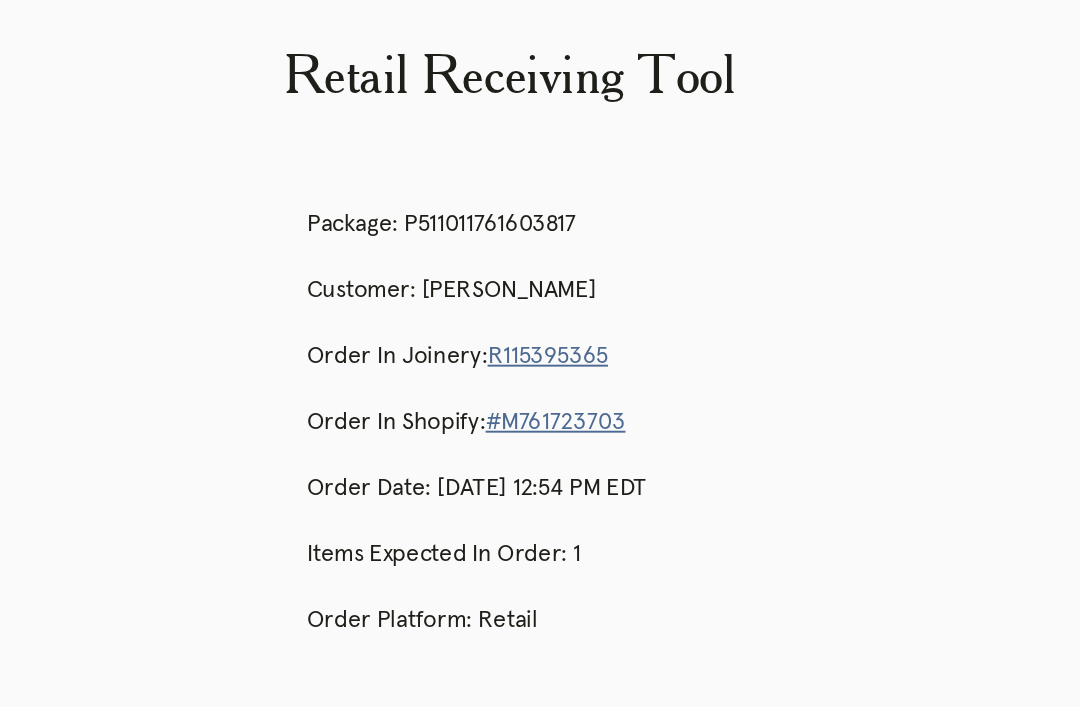 click on "#M761723703" at bounding box center (286, 220) 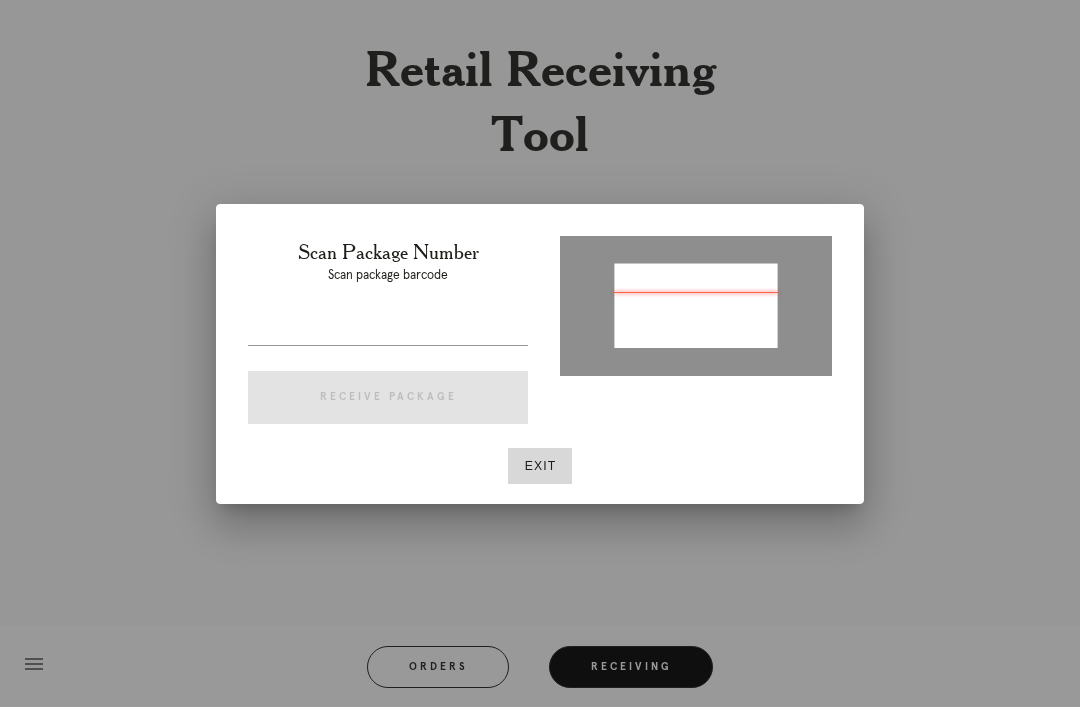 scroll, scrollTop: 59, scrollLeft: 0, axis: vertical 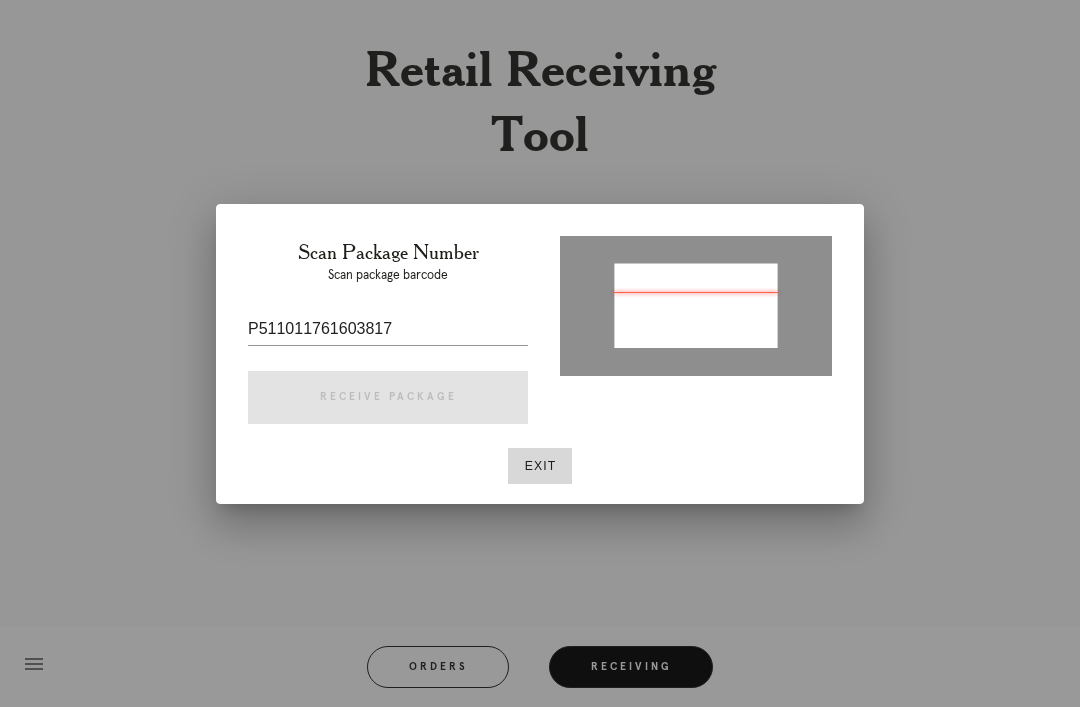 click at bounding box center (696, 307) 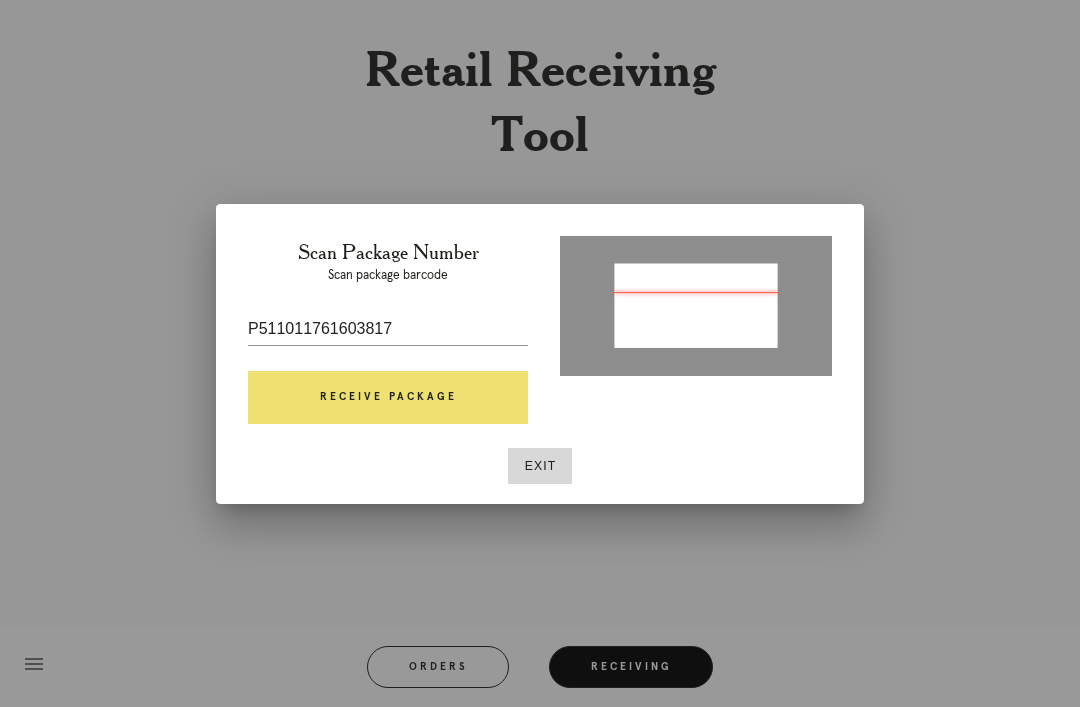 click on "Receive Package" at bounding box center [388, 398] 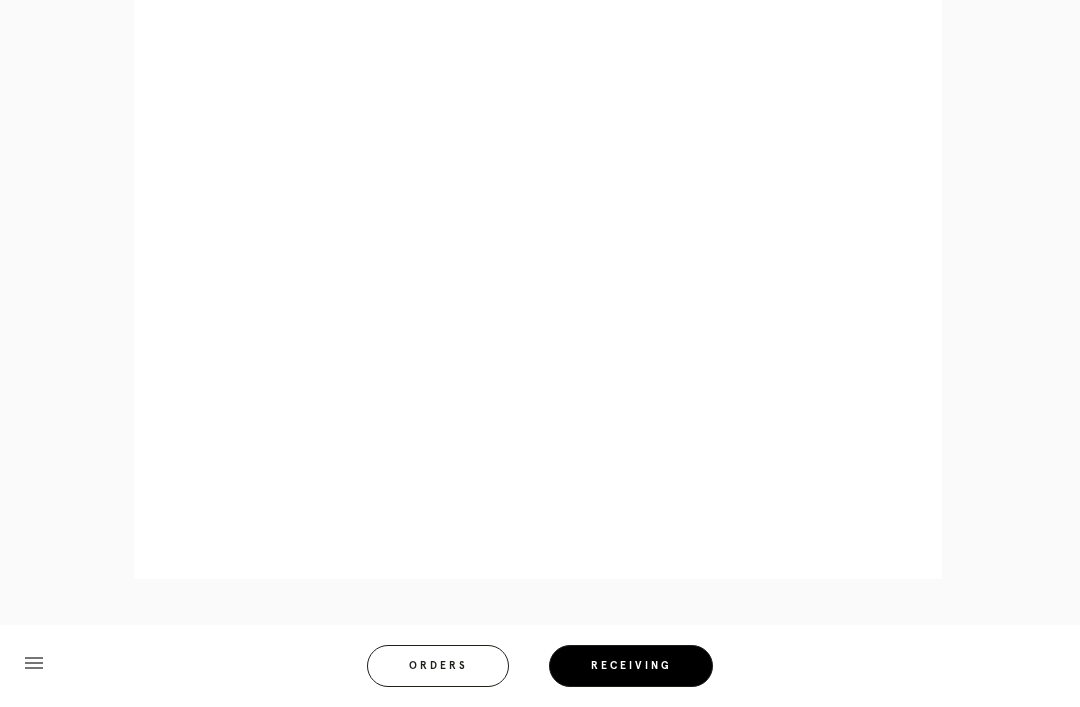 scroll, scrollTop: 974, scrollLeft: 0, axis: vertical 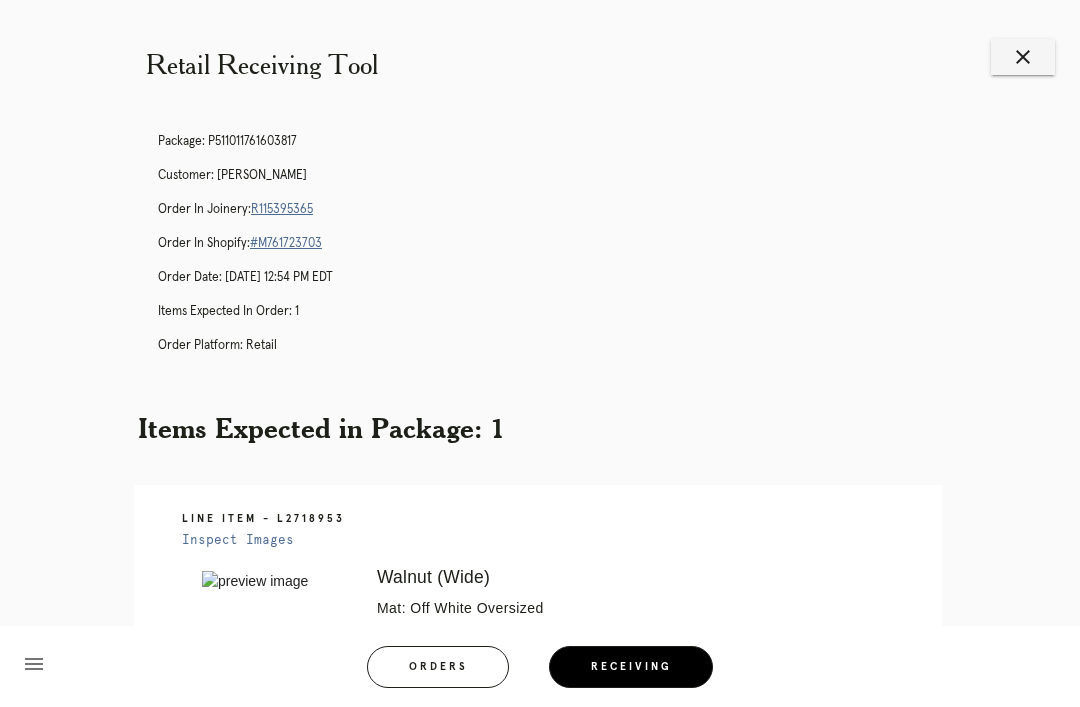 click on "menu
Orders
Receiving
Logged in as:   hannah.burnam@framebridge.com   New Orleans
Logout" at bounding box center (540, 673) 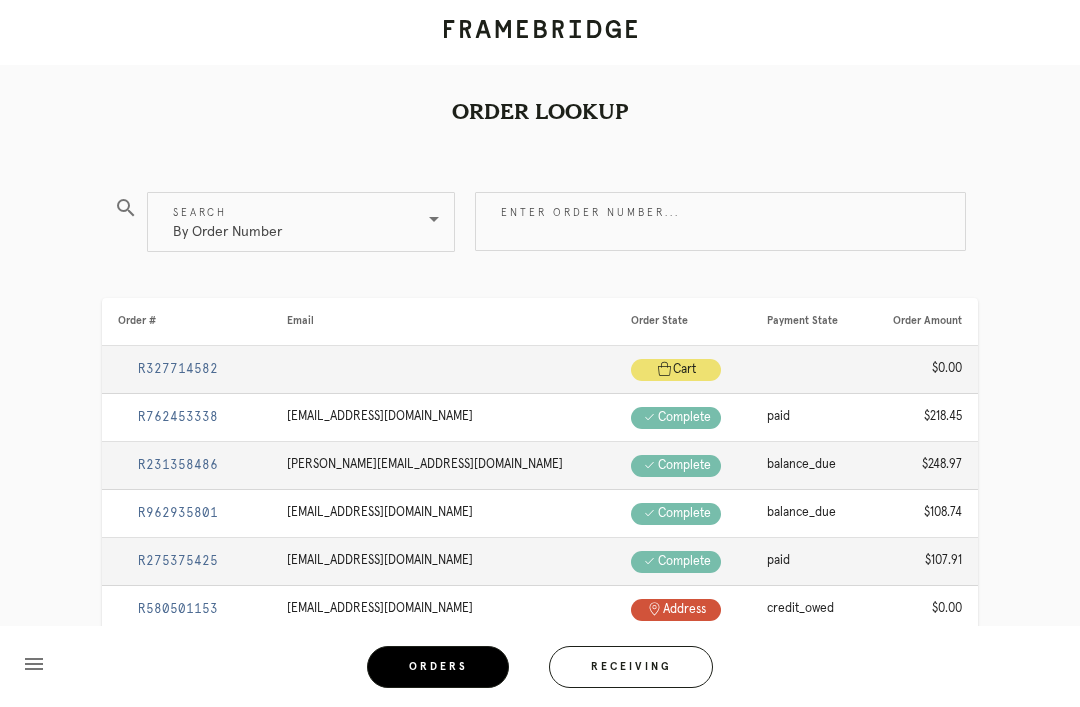 click on "Enter order number..." at bounding box center [720, 221] 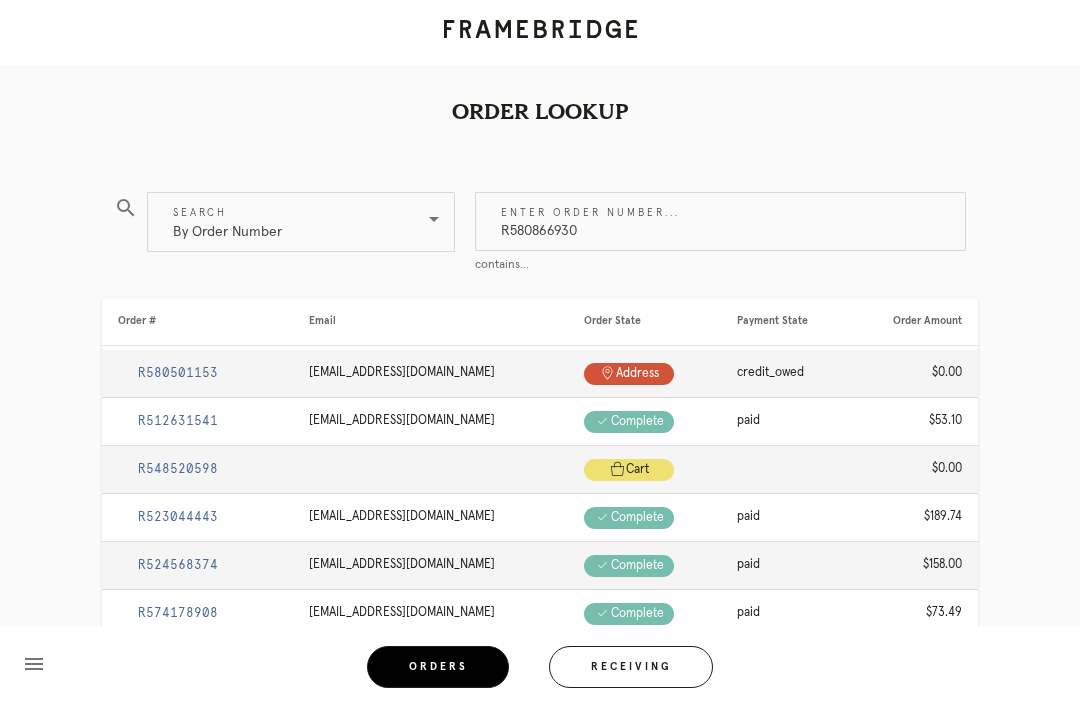 type on "R580866930" 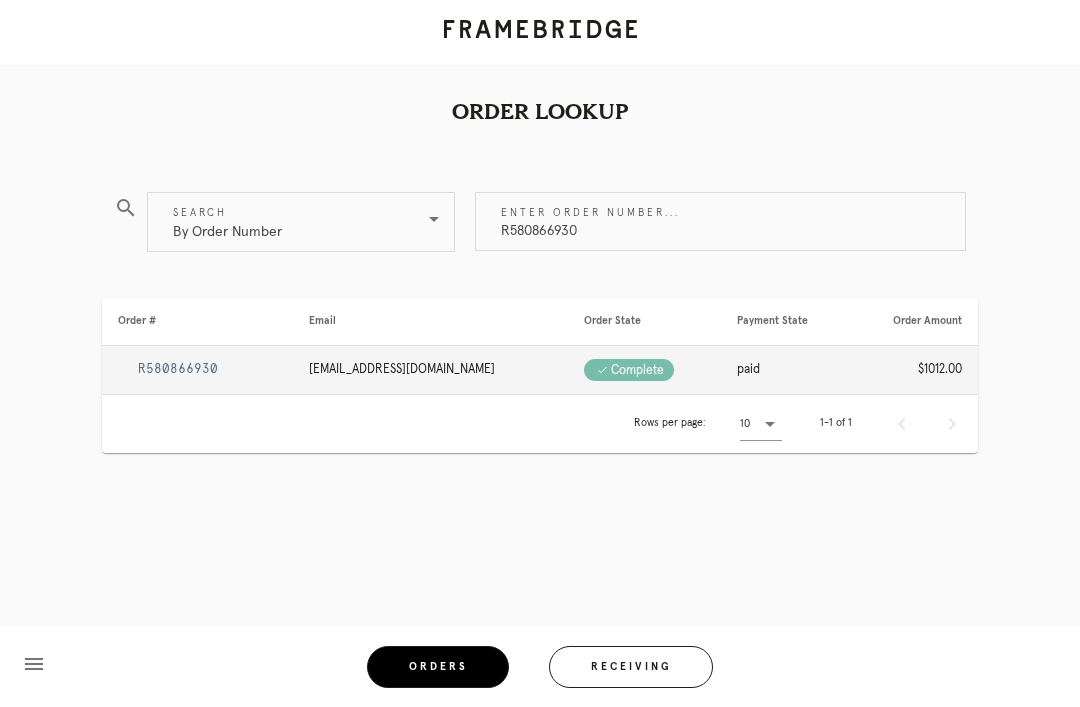 click on "R580866930" at bounding box center (178, 369) 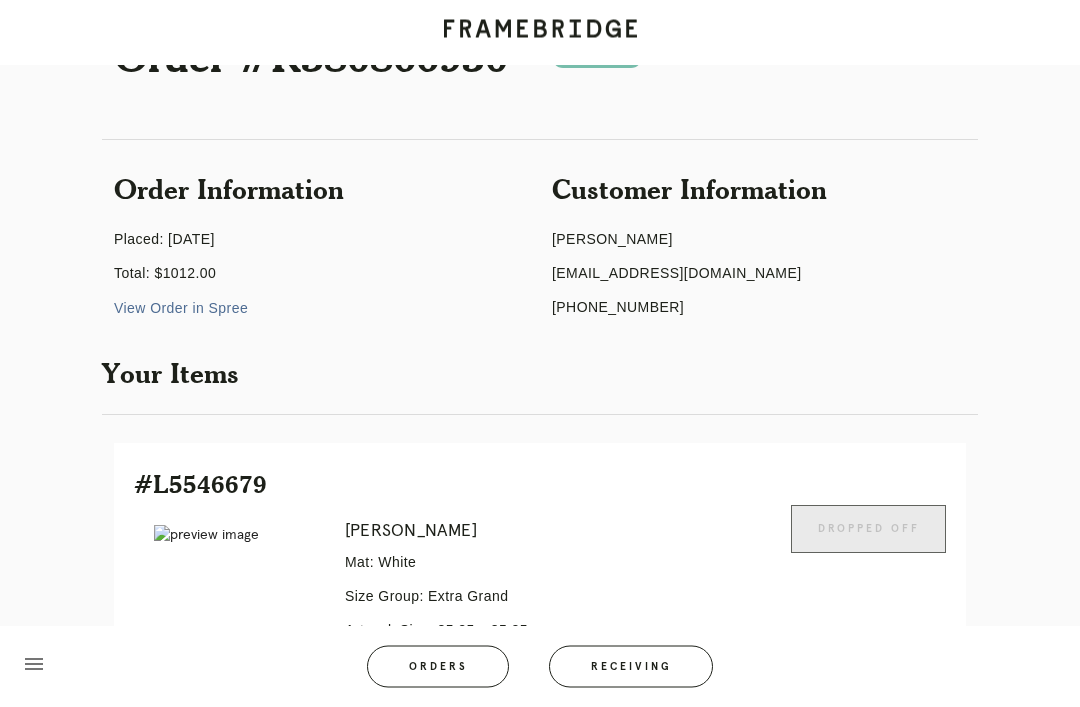 scroll, scrollTop: 92, scrollLeft: 0, axis: vertical 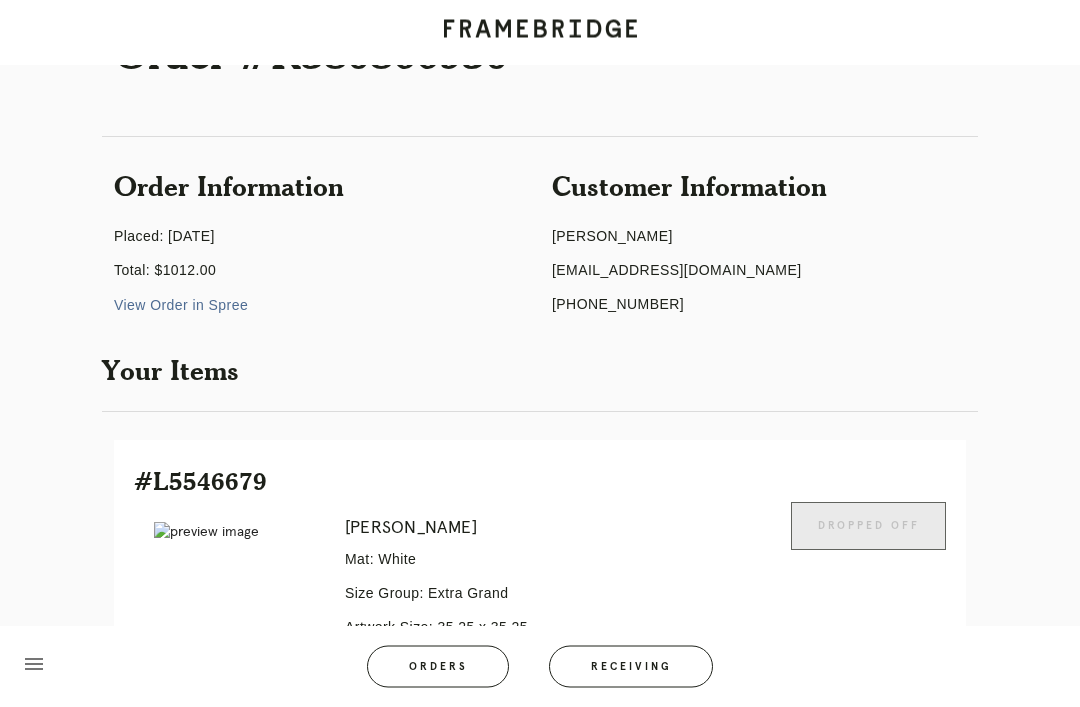 click on "View Order in Spree" at bounding box center (181, 306) 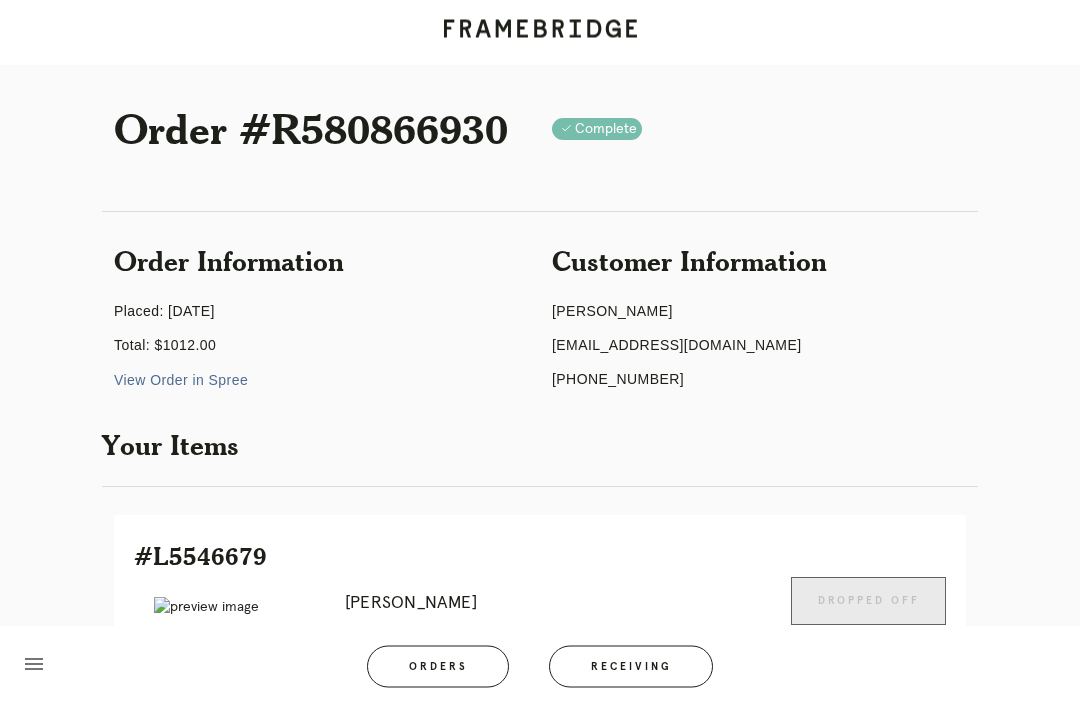 scroll, scrollTop: 0, scrollLeft: 0, axis: both 